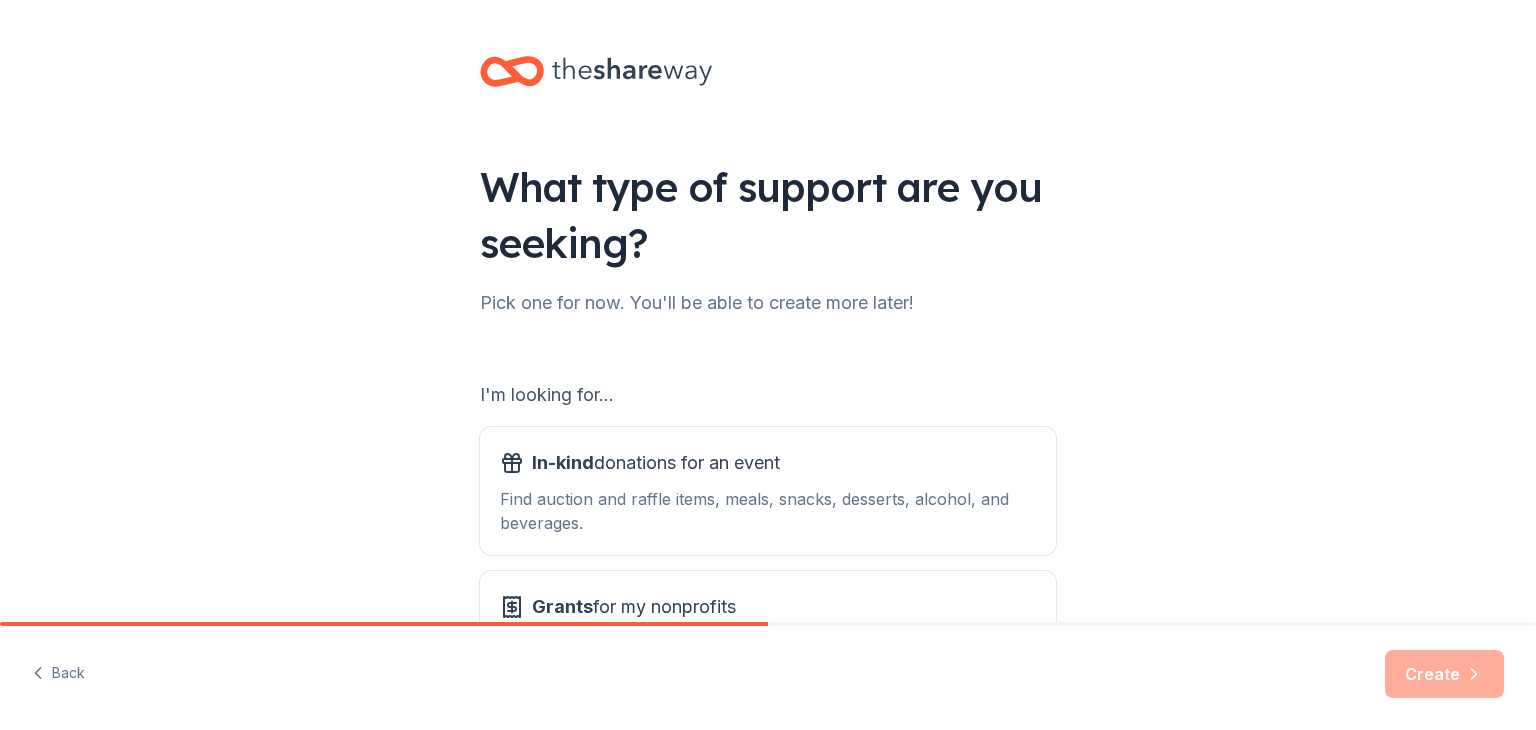 scroll, scrollTop: 0, scrollLeft: 0, axis: both 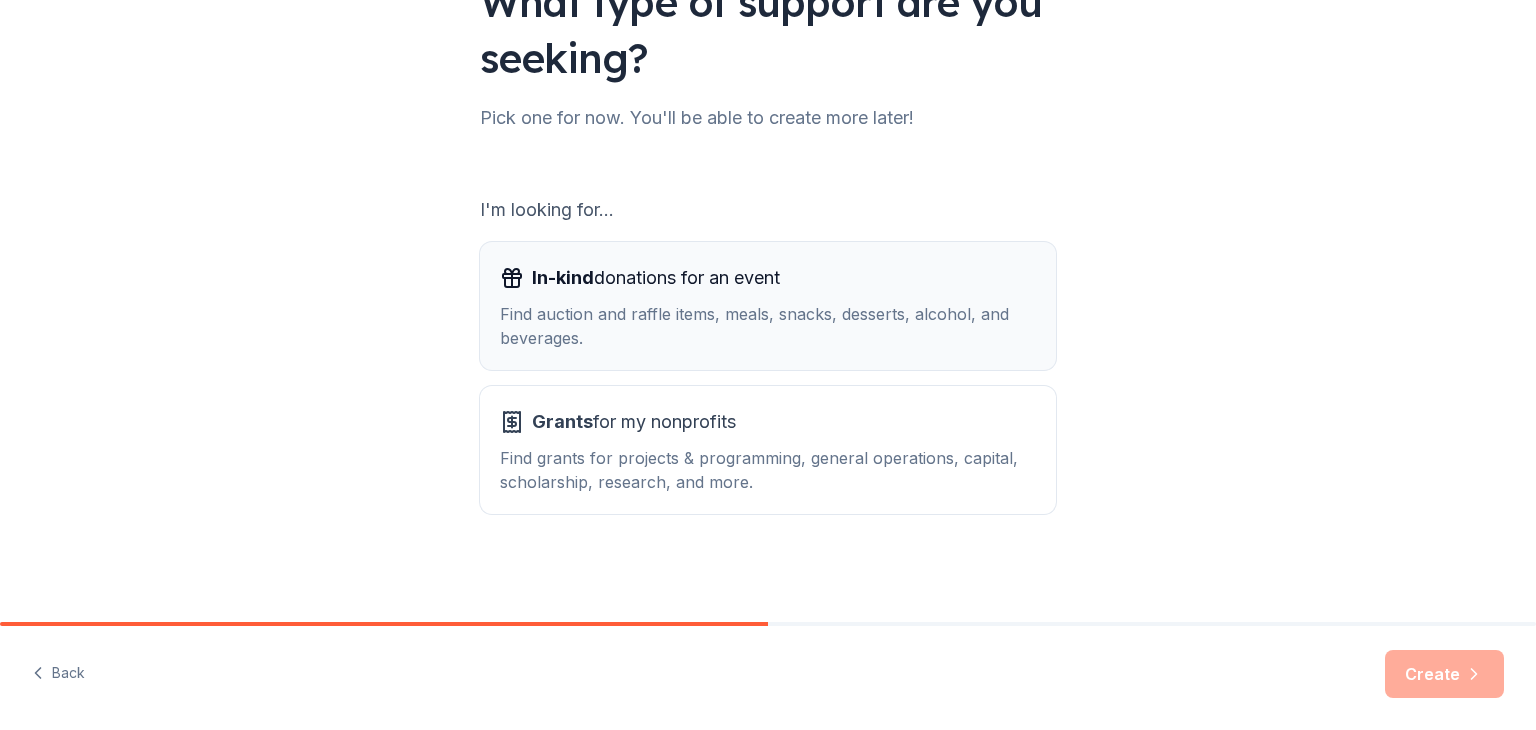 click on "In-kind" at bounding box center (563, 277) 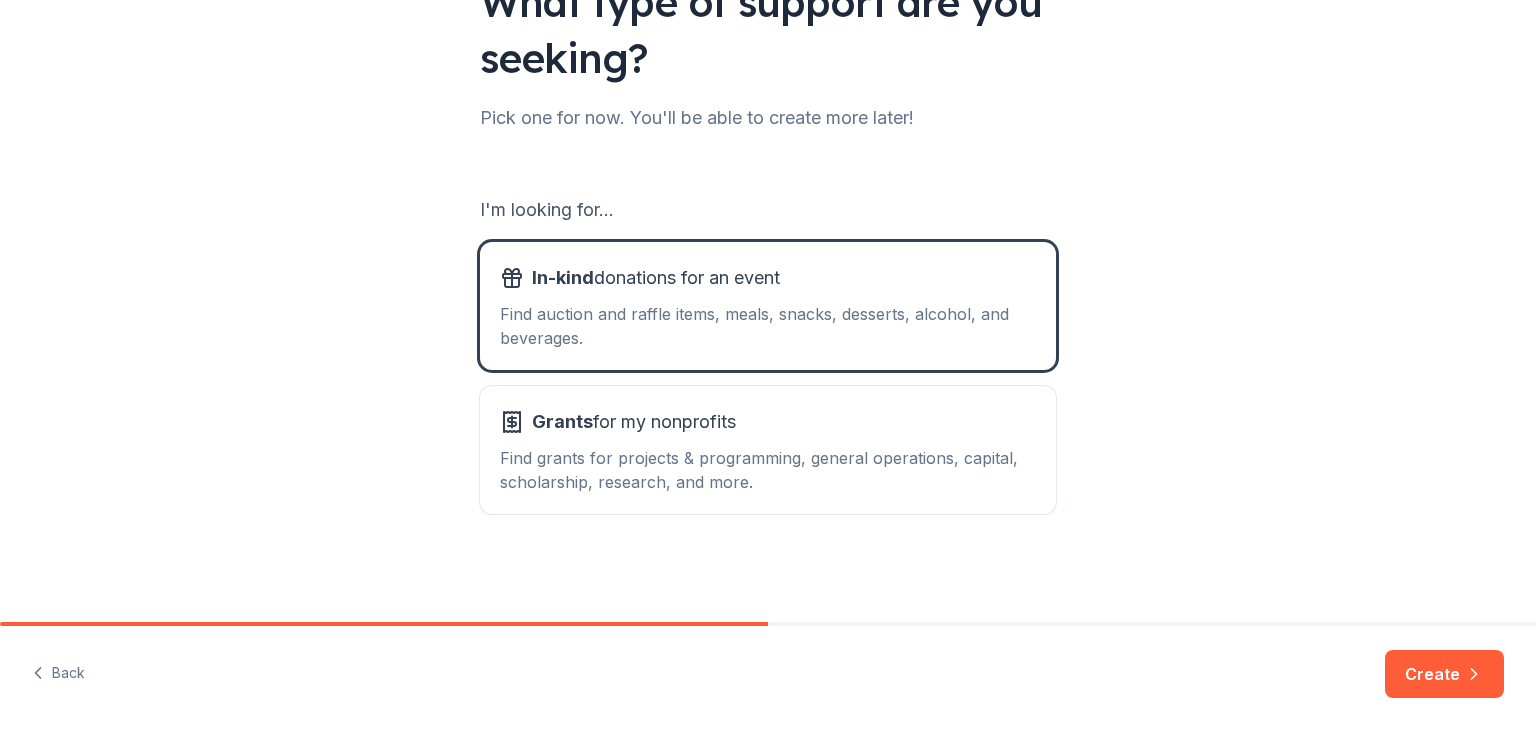 click on "Create" at bounding box center (1444, 674) 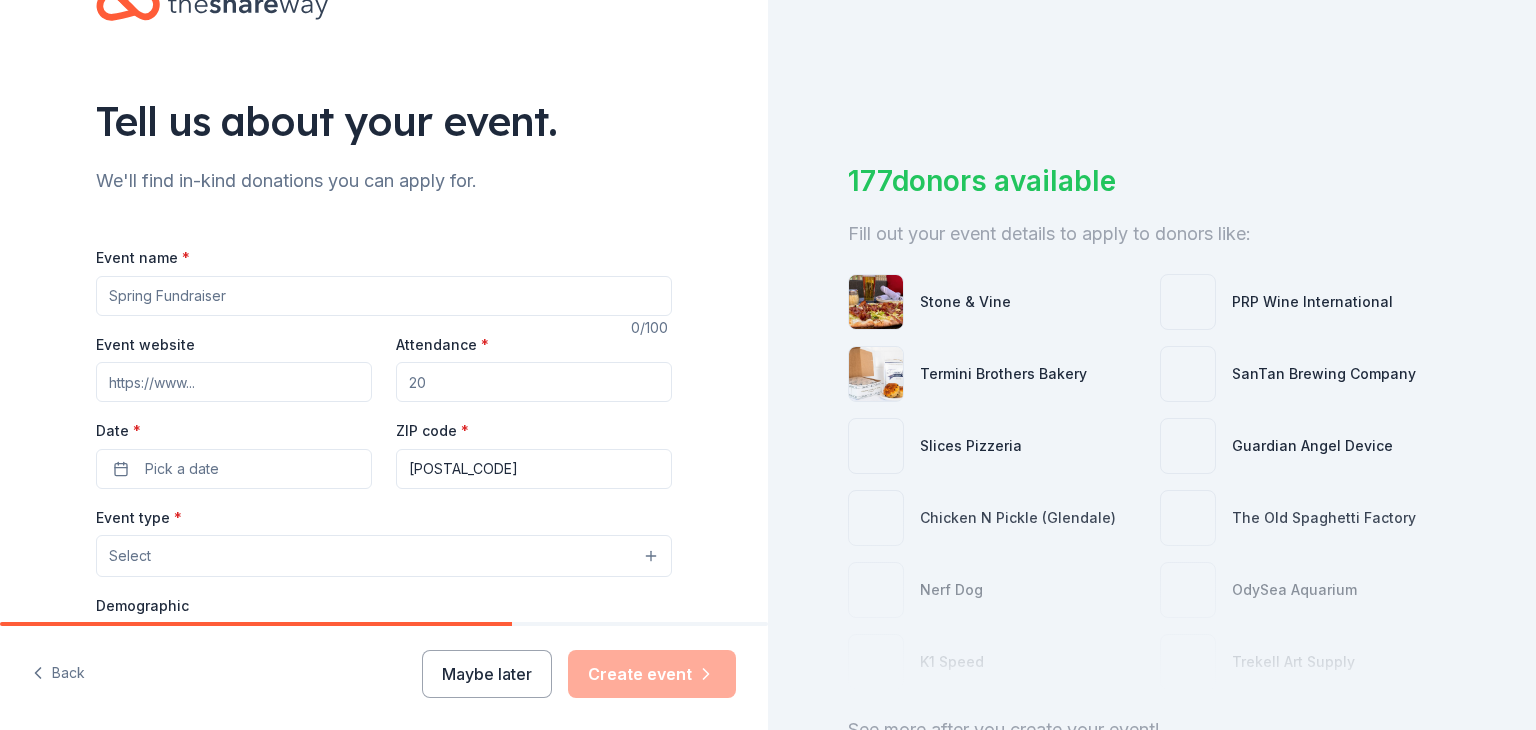 scroll, scrollTop: 100, scrollLeft: 0, axis: vertical 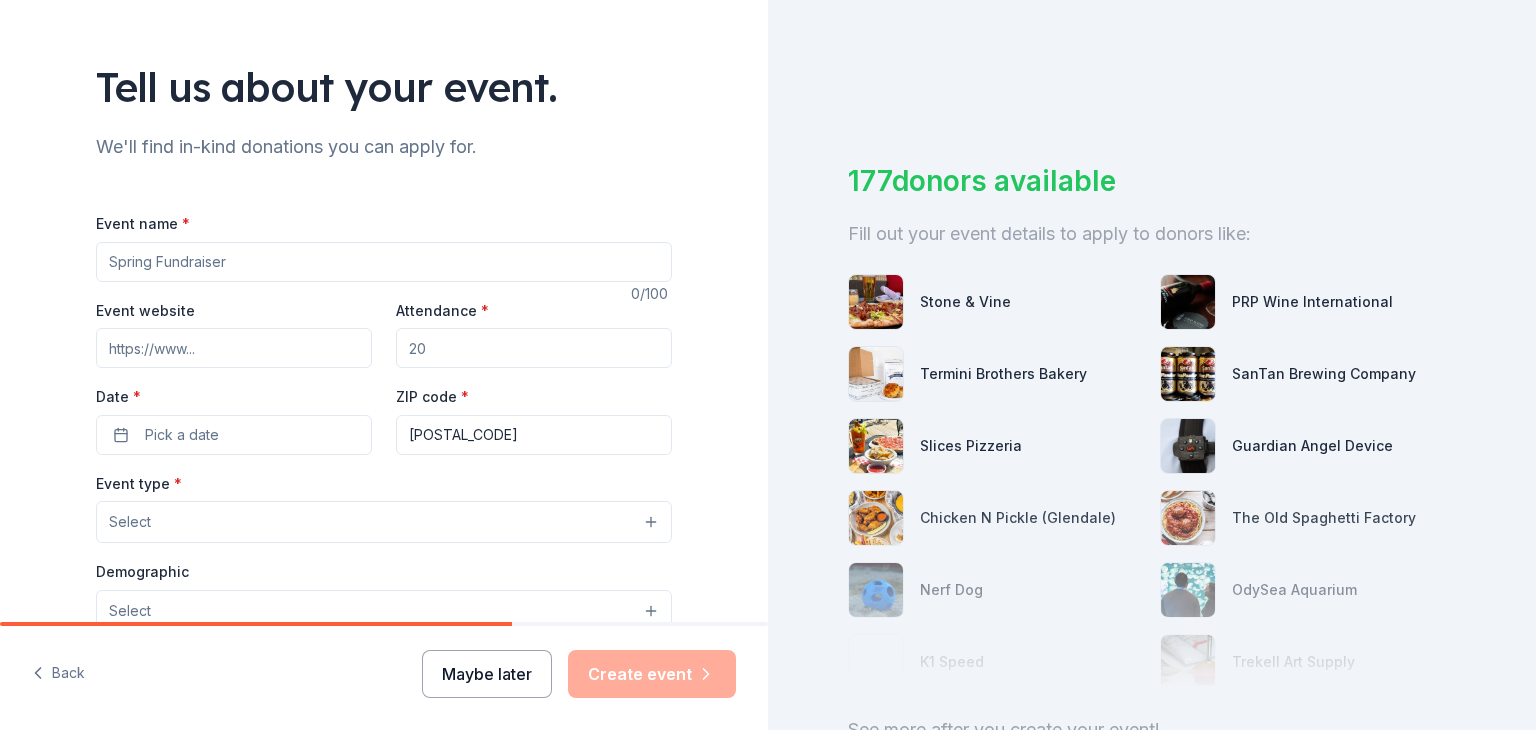 click on "Maybe later" at bounding box center (487, 674) 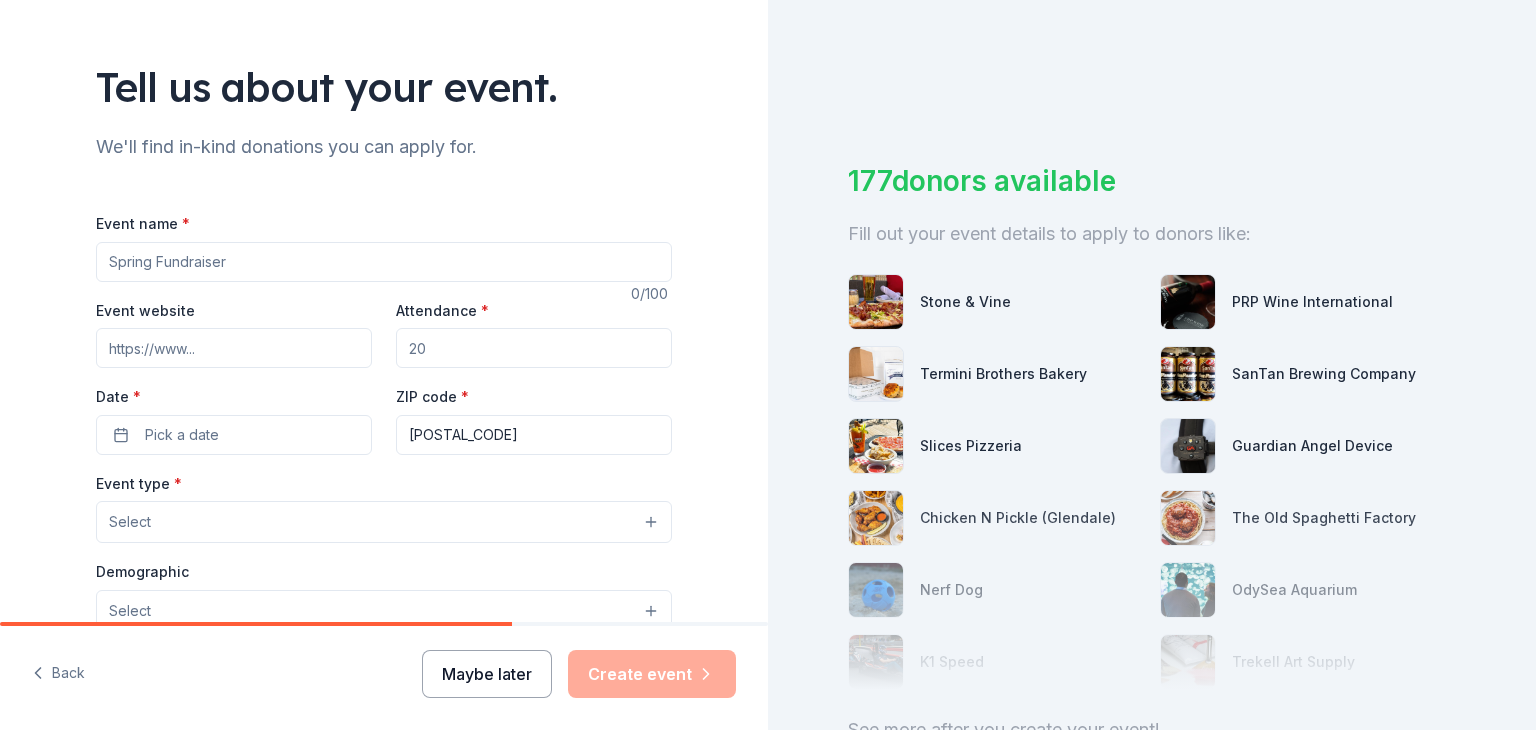 click on "Maybe later" at bounding box center [487, 674] 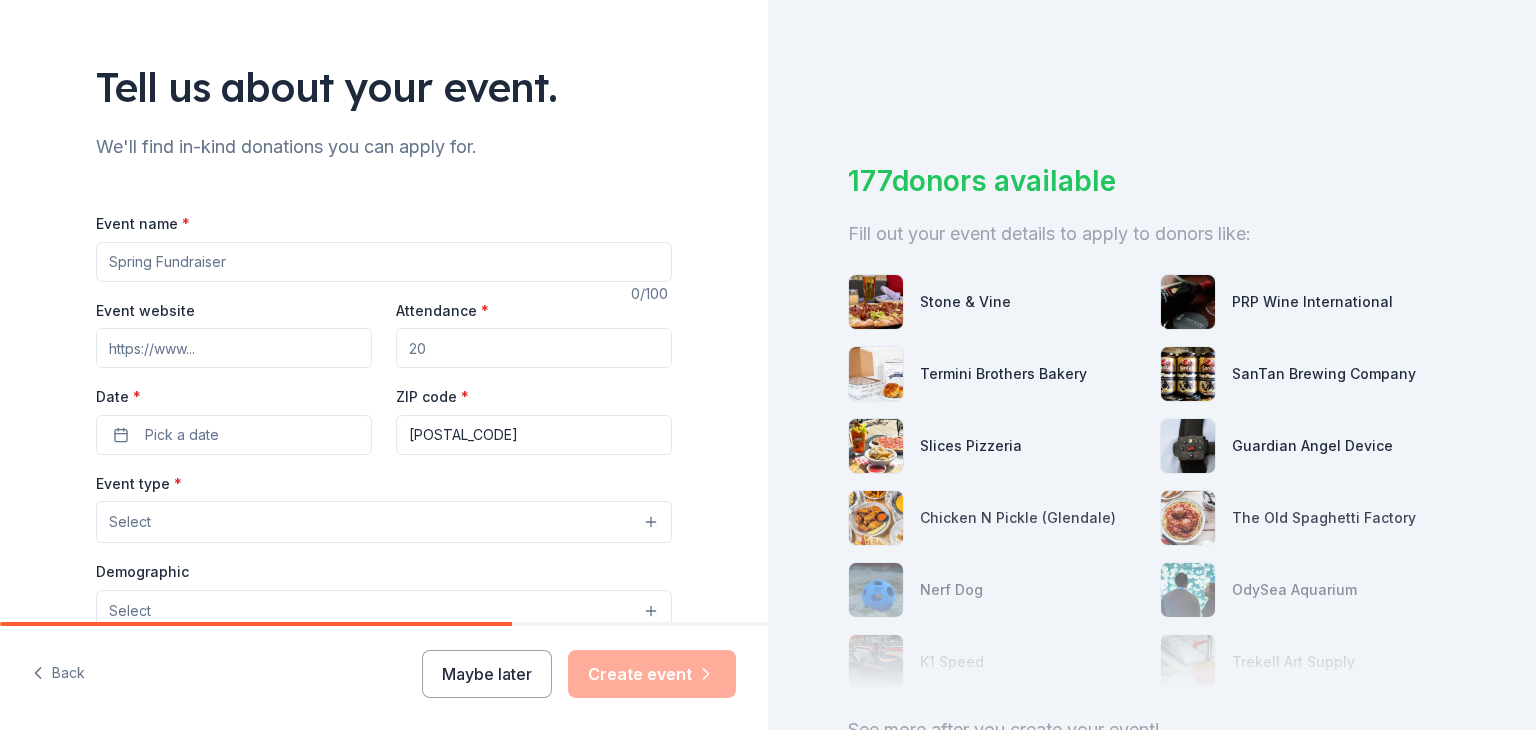 click on "Back" at bounding box center [58, 674] 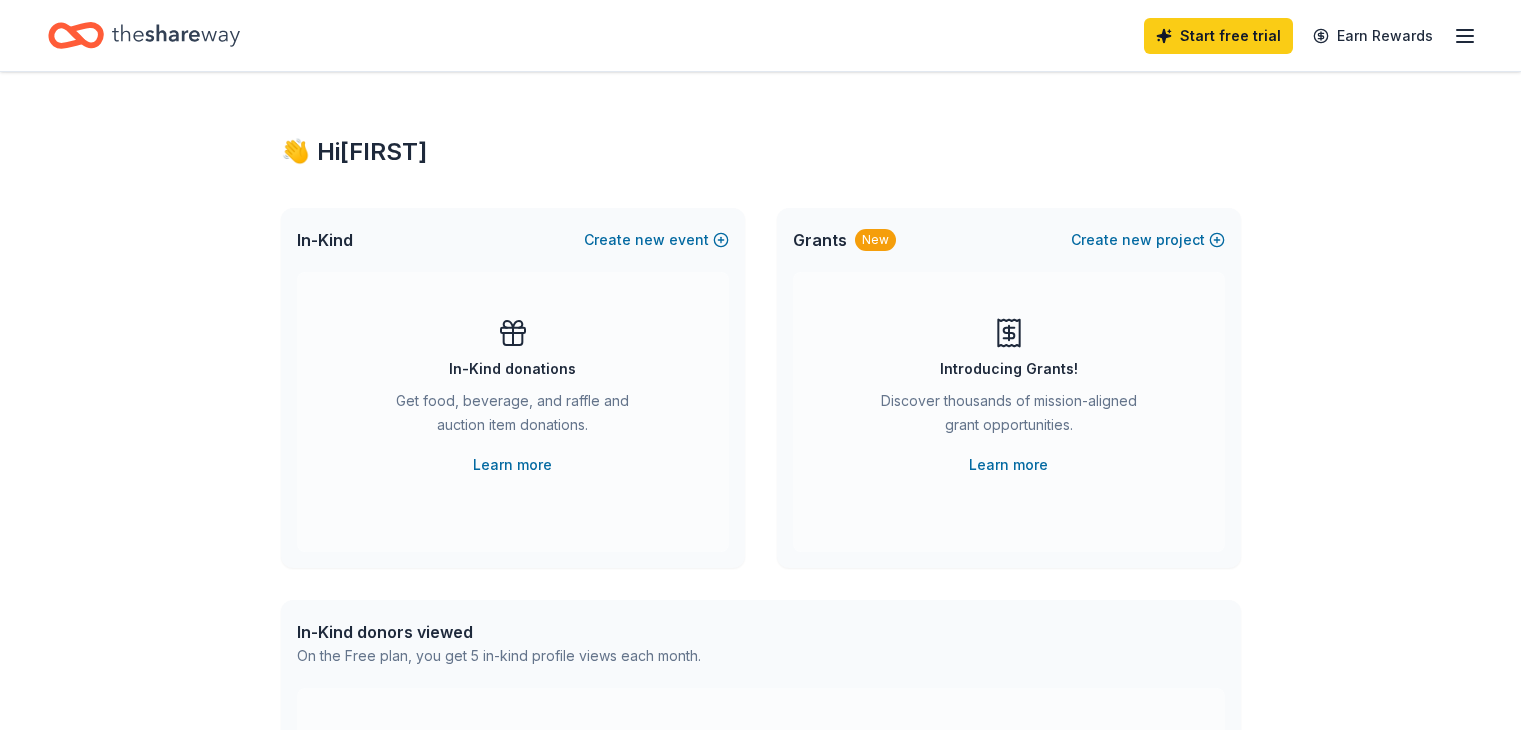scroll, scrollTop: 0, scrollLeft: 0, axis: both 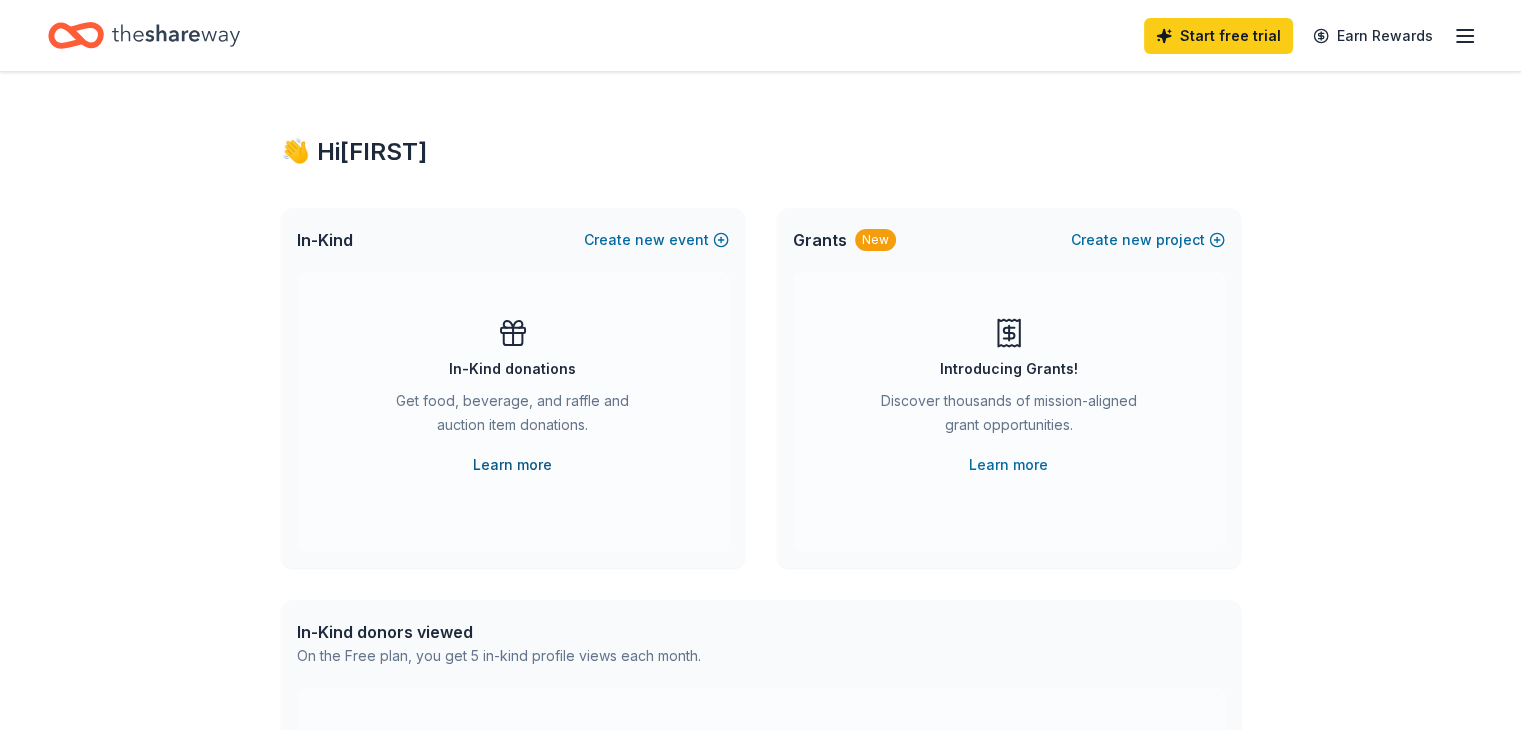 click on "Learn more" at bounding box center (512, 465) 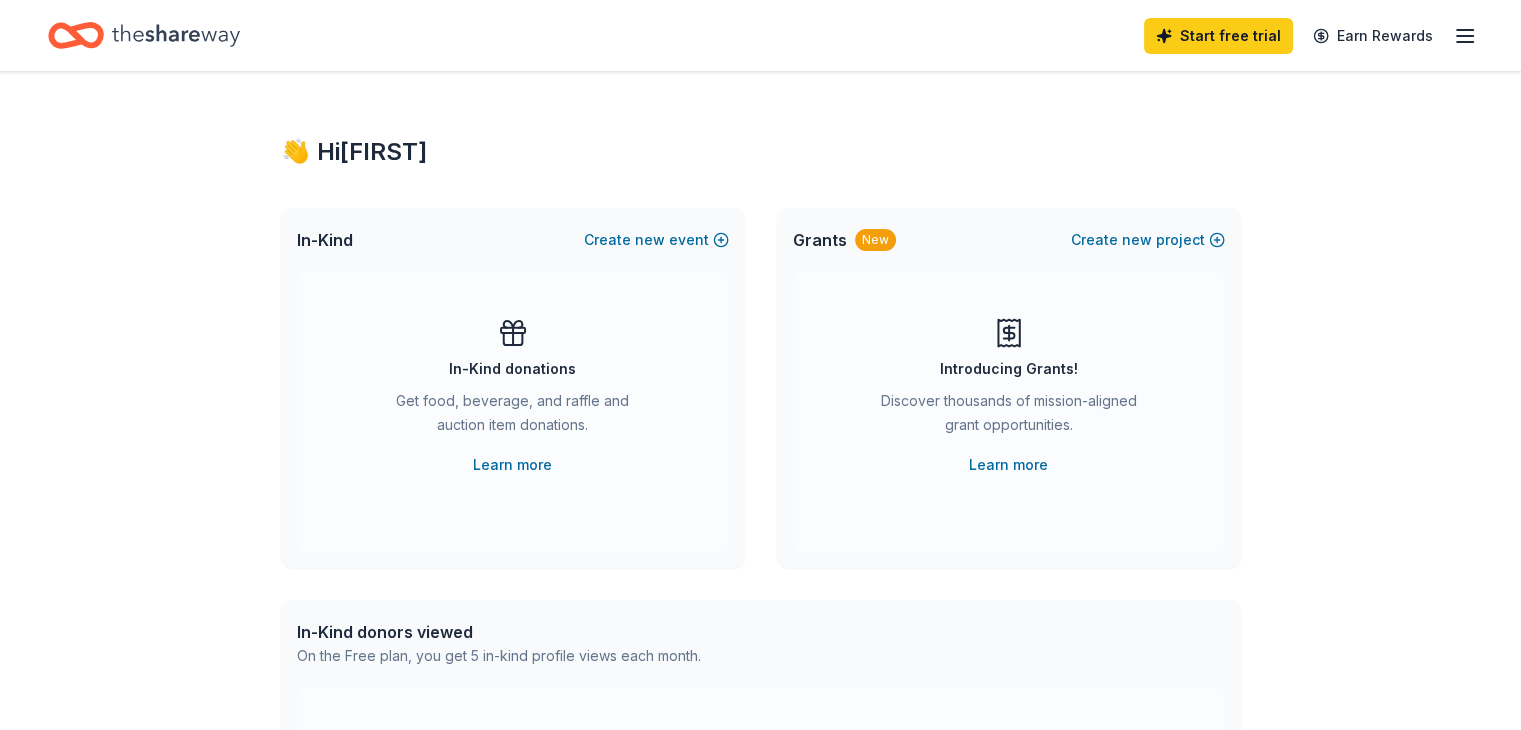 scroll, scrollTop: 0, scrollLeft: 0, axis: both 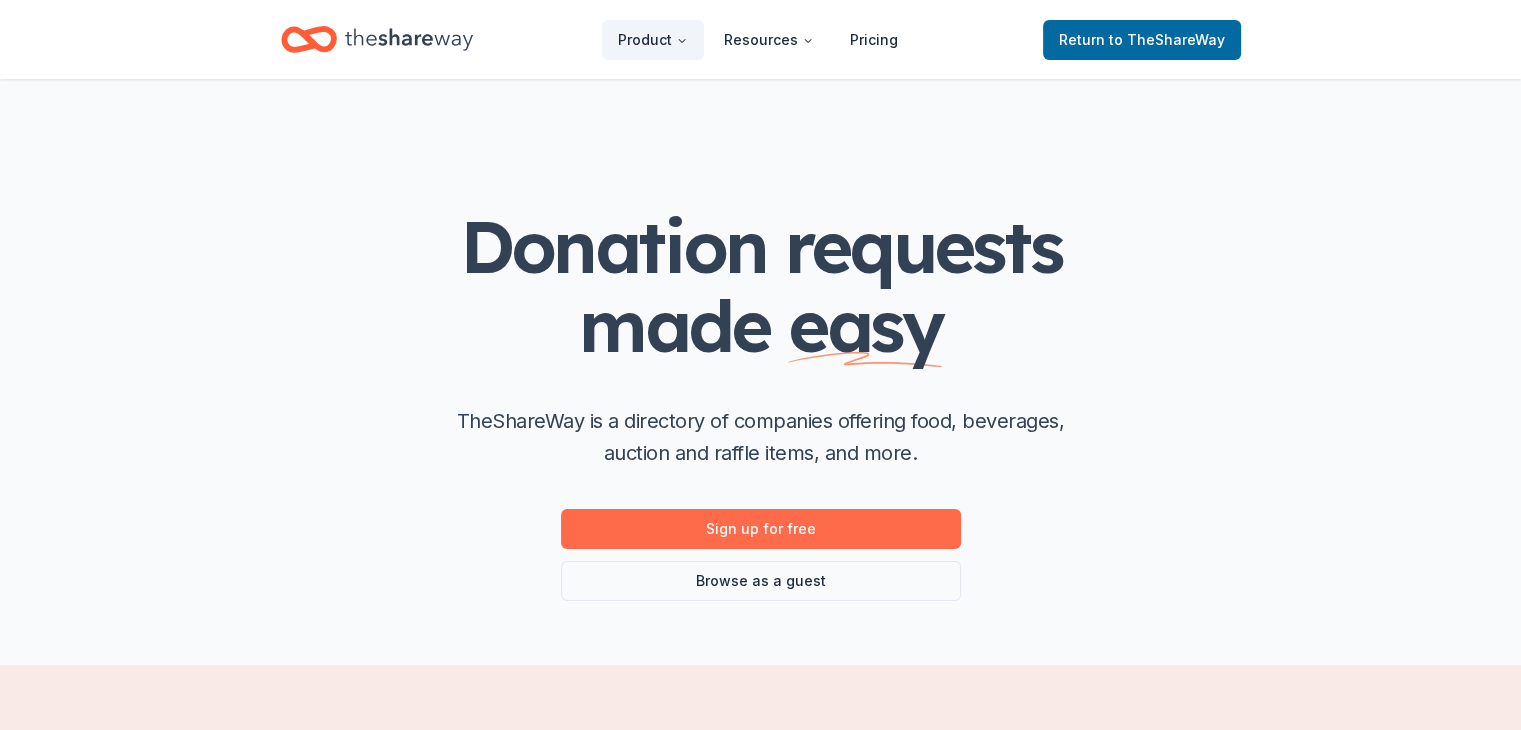 click on "Sign up for free" at bounding box center [761, 529] 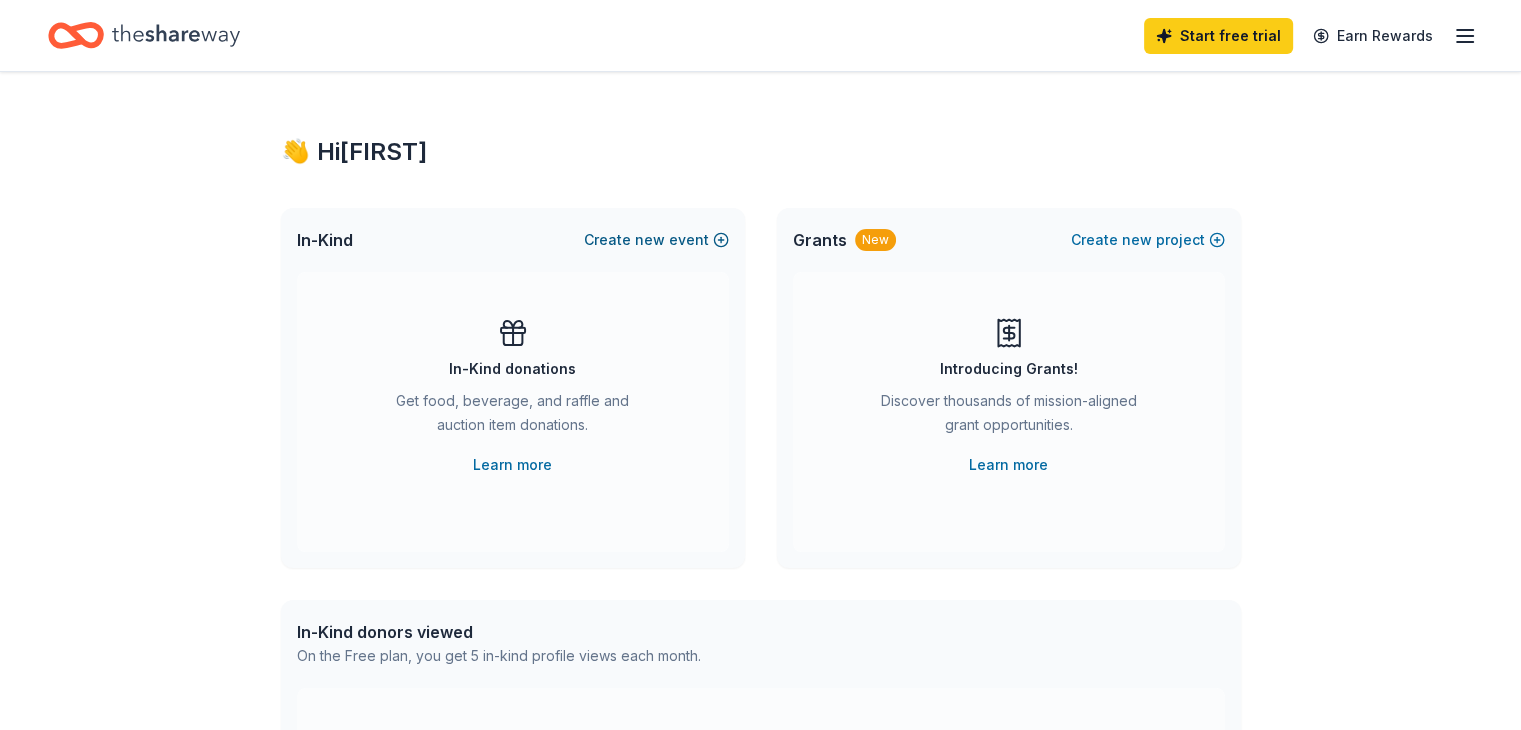 click on "Create  new  event" at bounding box center [656, 240] 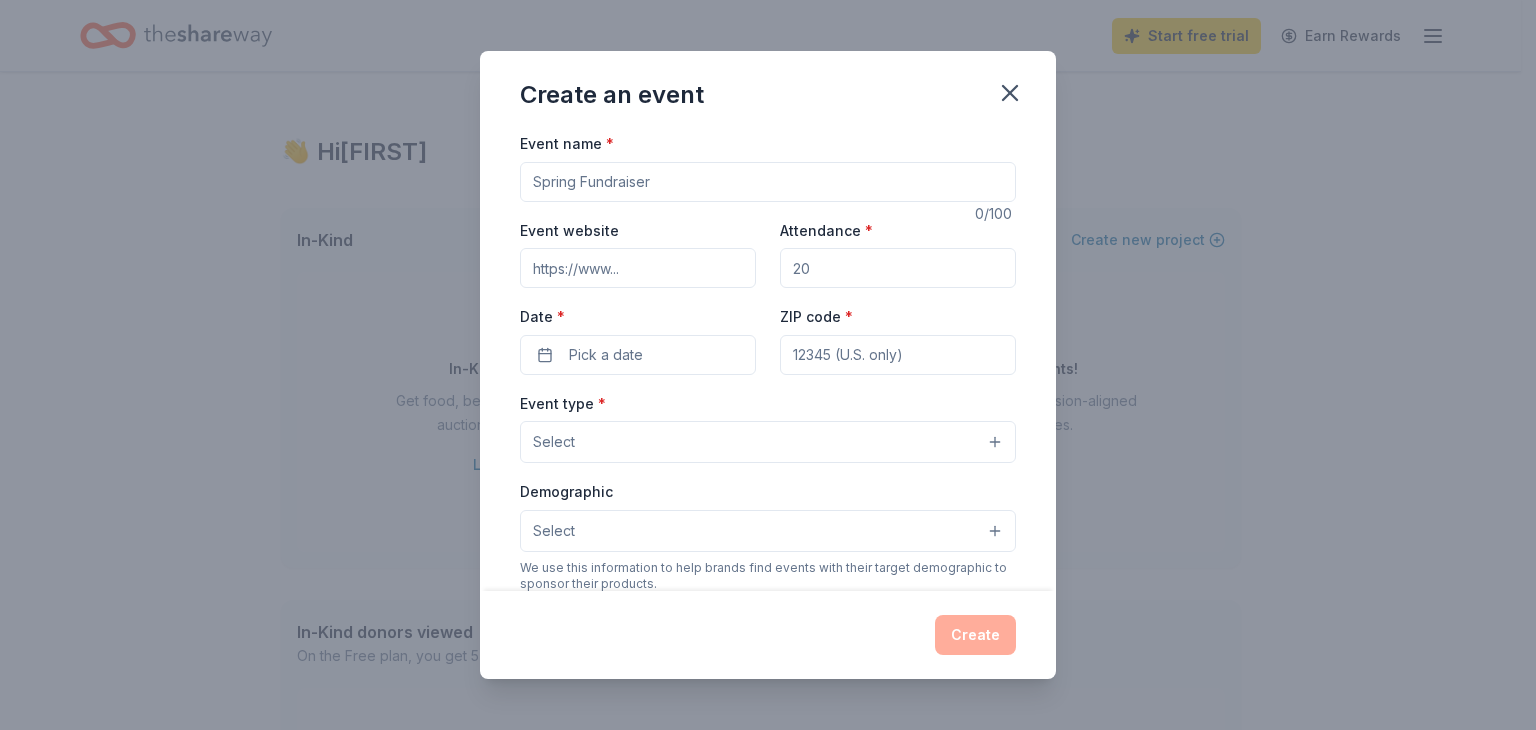 click on "Event name *" at bounding box center [768, 182] 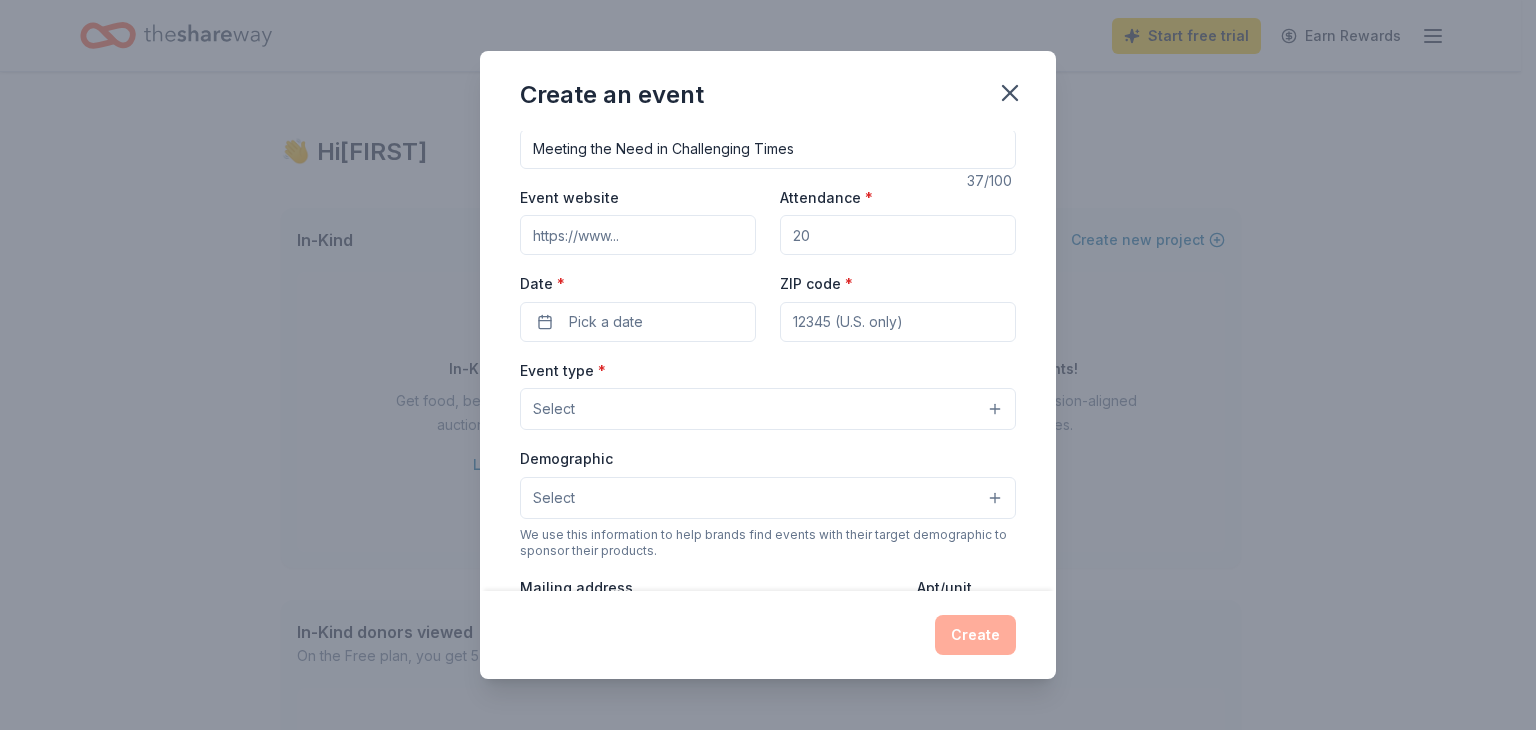 scroll, scrollTop: 0, scrollLeft: 0, axis: both 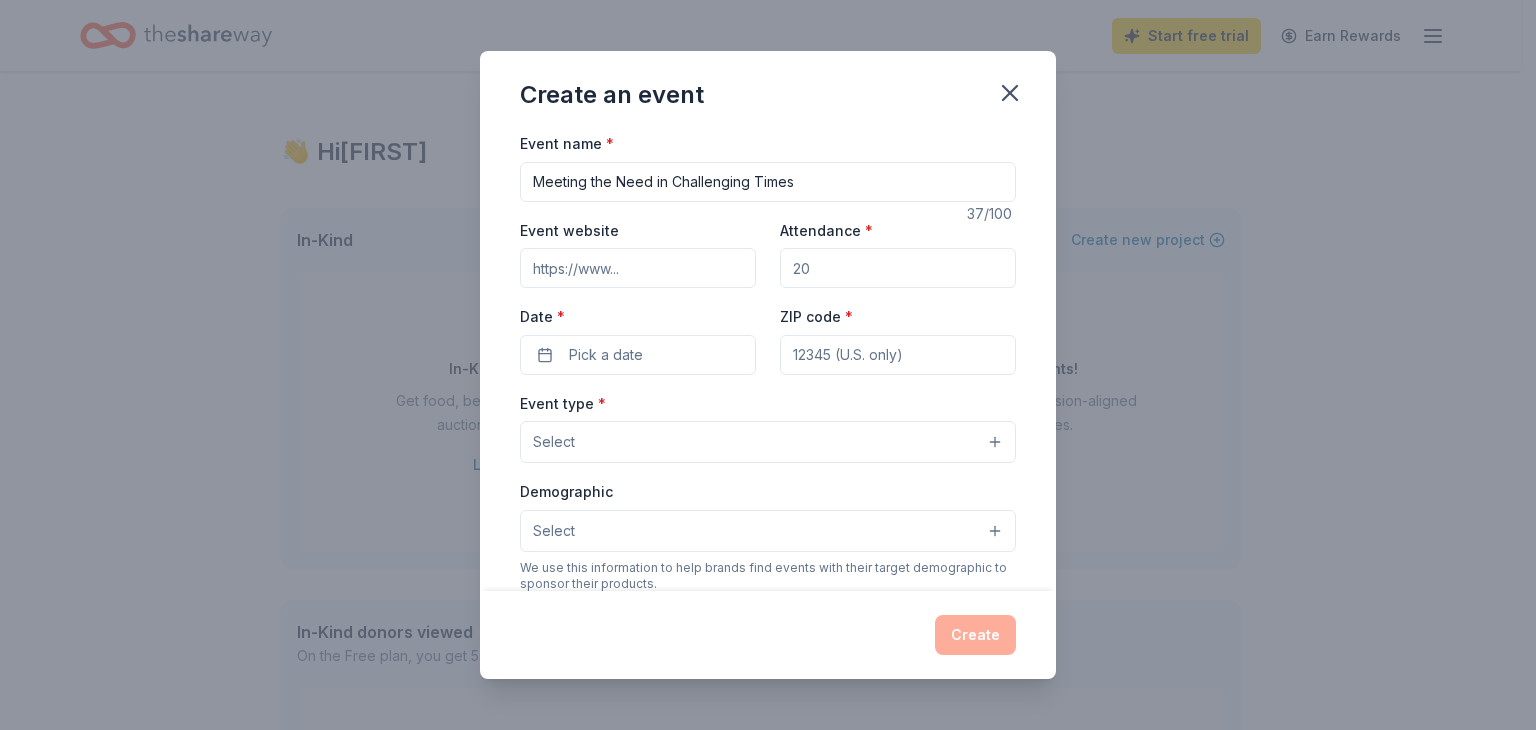 type on "Meeting the Need in Challenging Times" 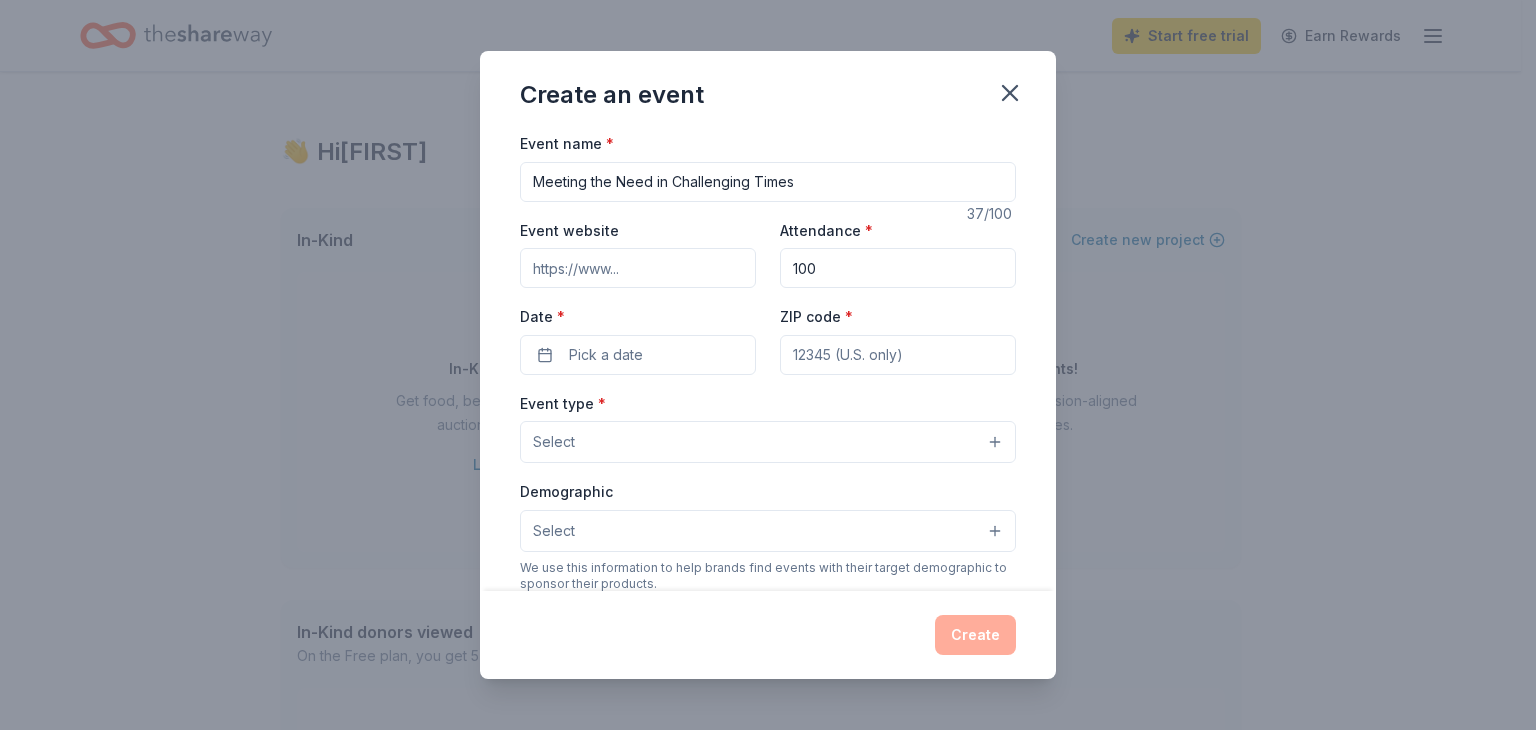 type on "100" 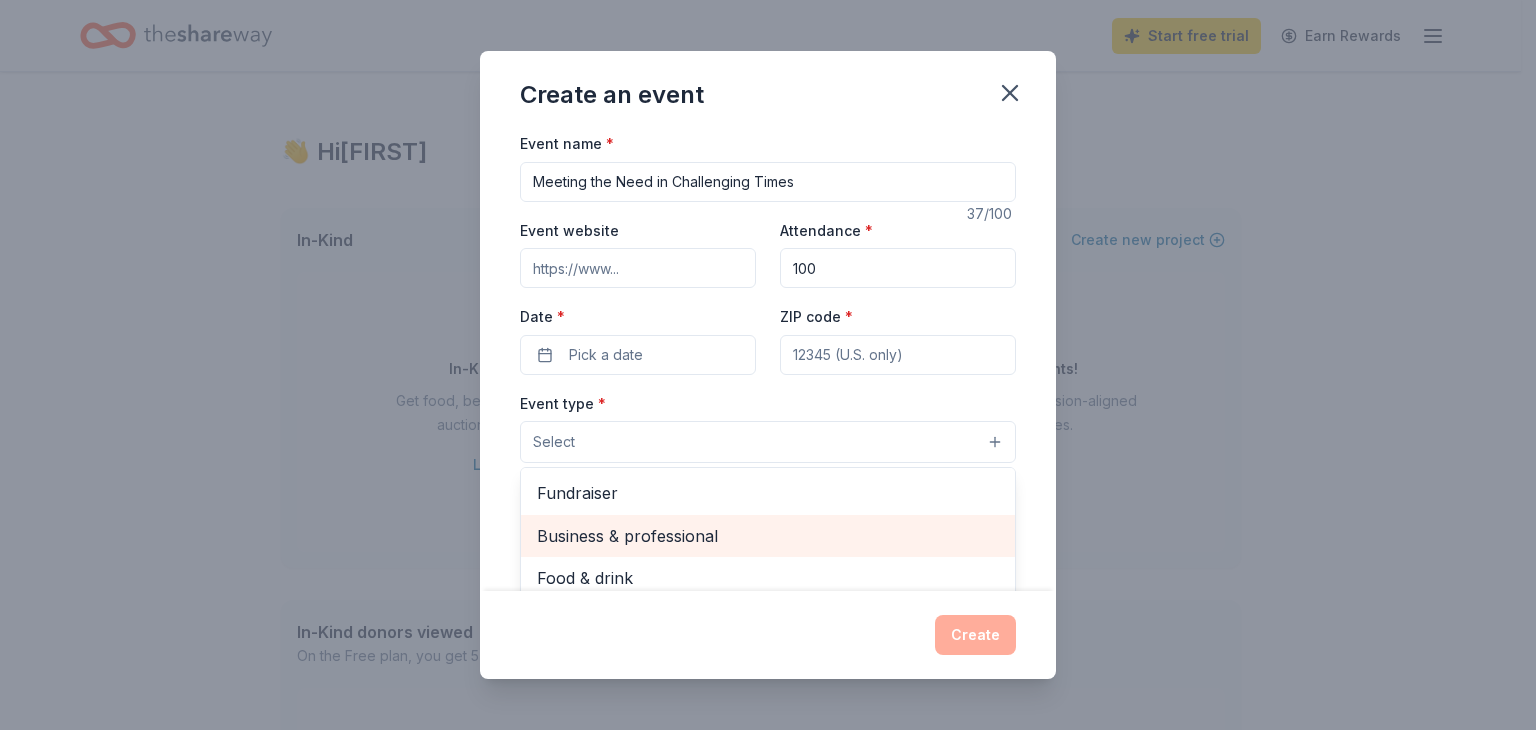 click on "Business & professional" at bounding box center (768, 536) 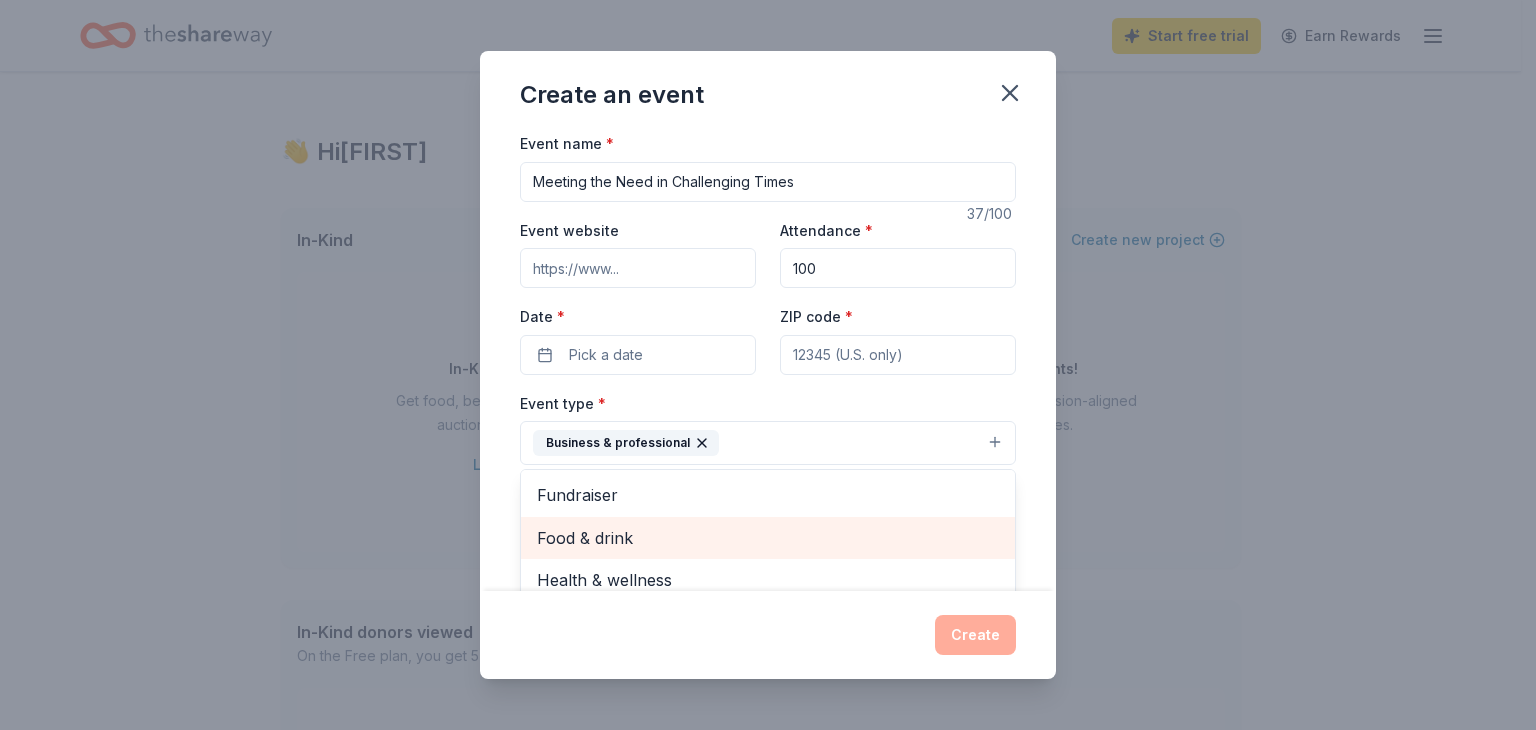 click on "Food & drink" at bounding box center (768, 538) 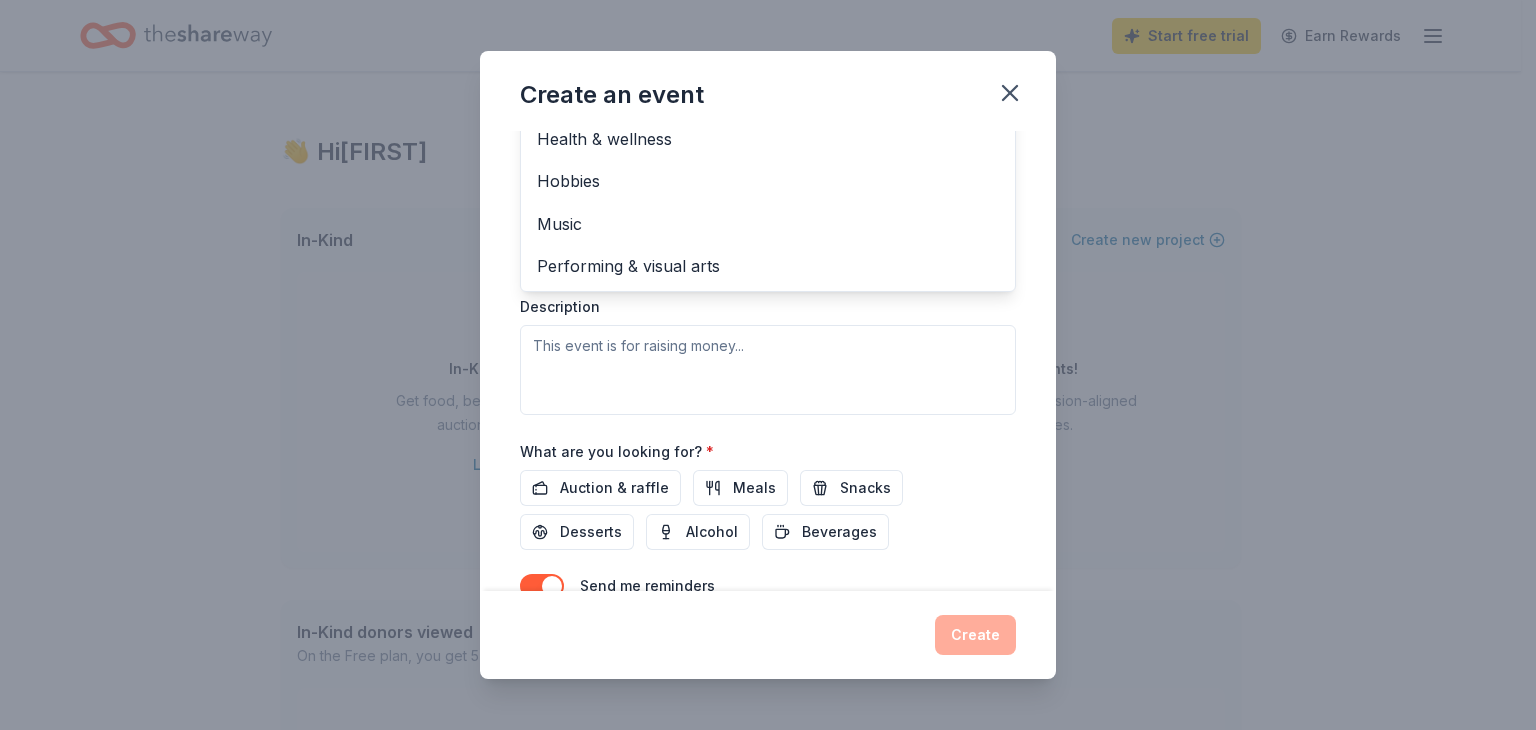 scroll, scrollTop: 400, scrollLeft: 0, axis: vertical 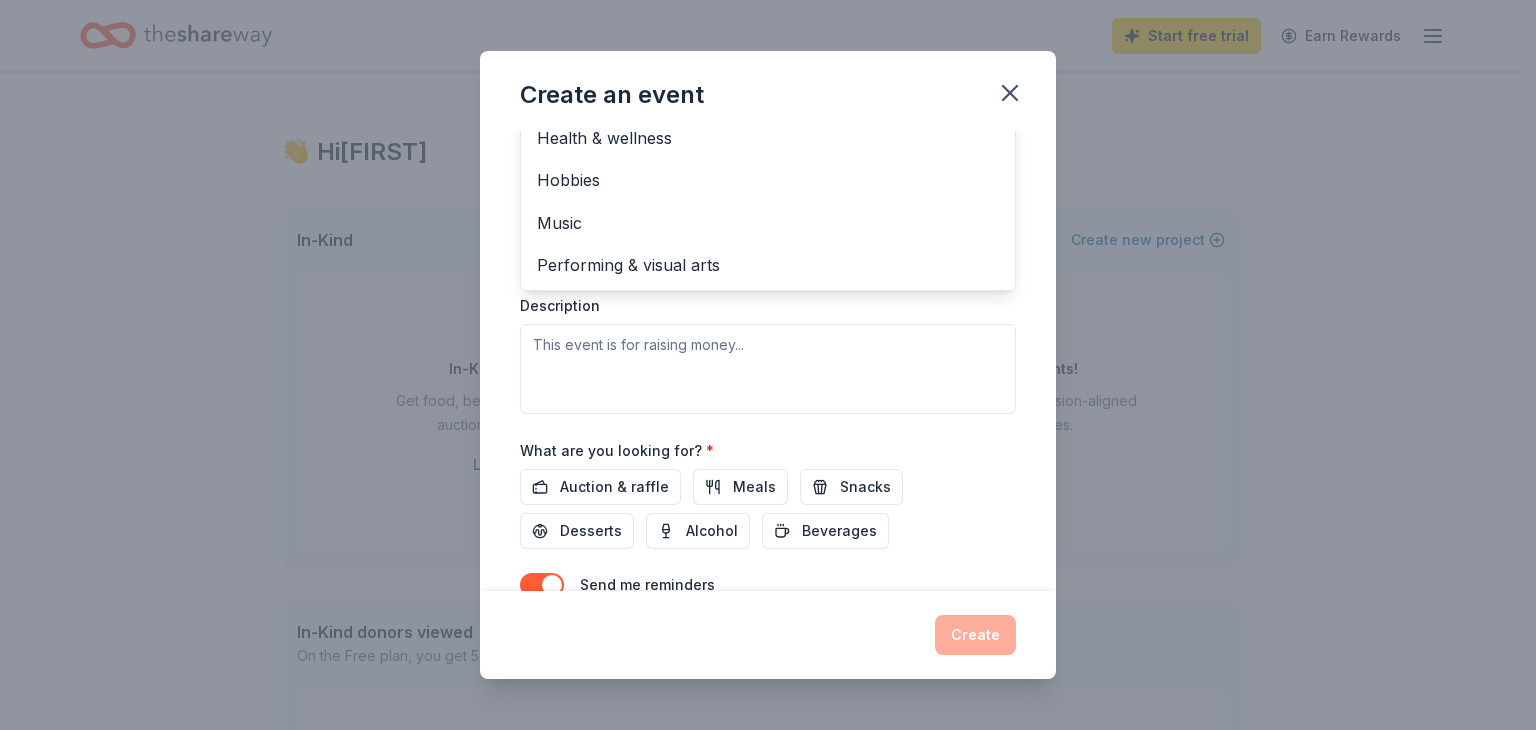click on "Event type * Business & professional Food & drink Fundraiser Health & wellness Hobbies Music Performing & visual arts Demographic Select We use this information to help brands find events with their target demographic to sponsor their products. Mailing address Apt/unit Description" at bounding box center (768, 202) 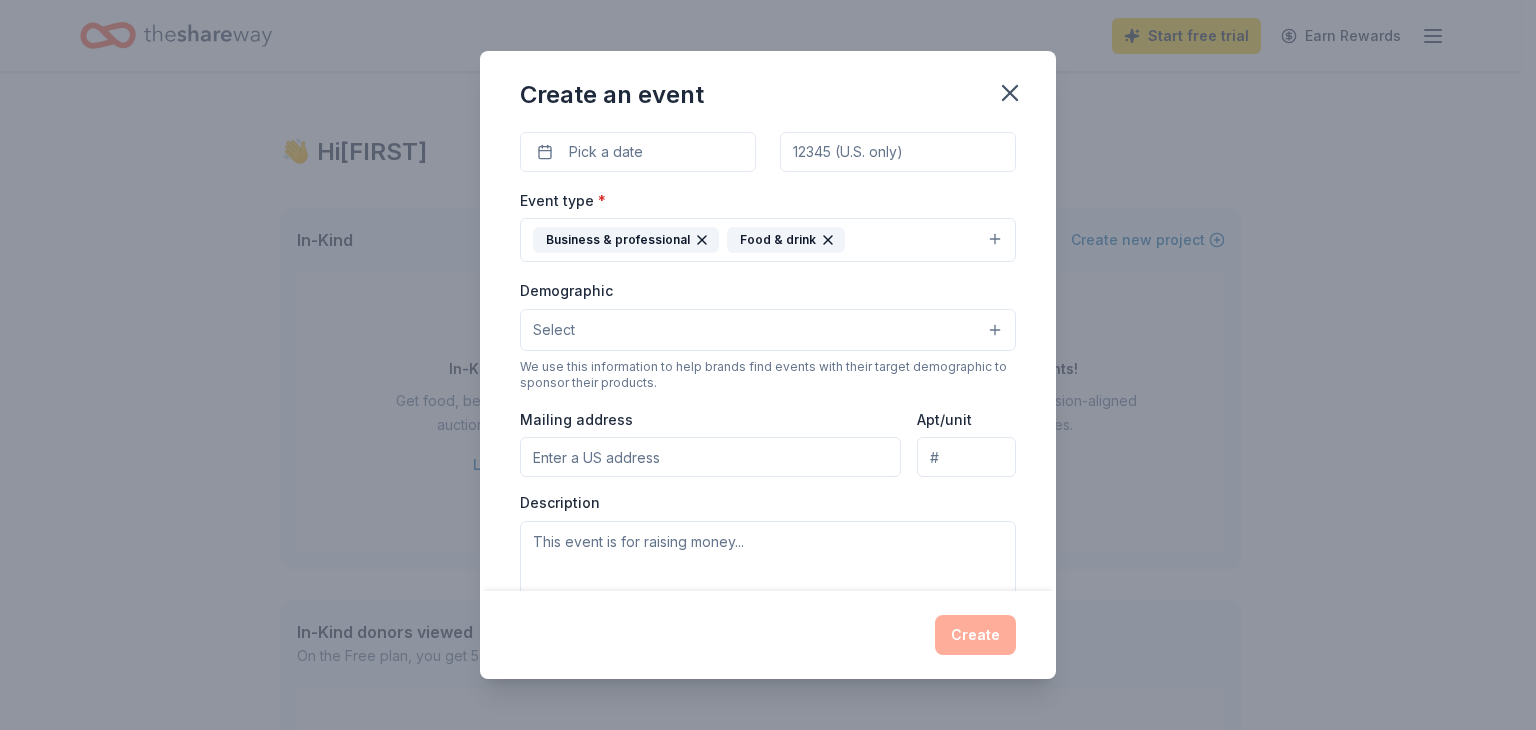 scroll, scrollTop: 83, scrollLeft: 0, axis: vertical 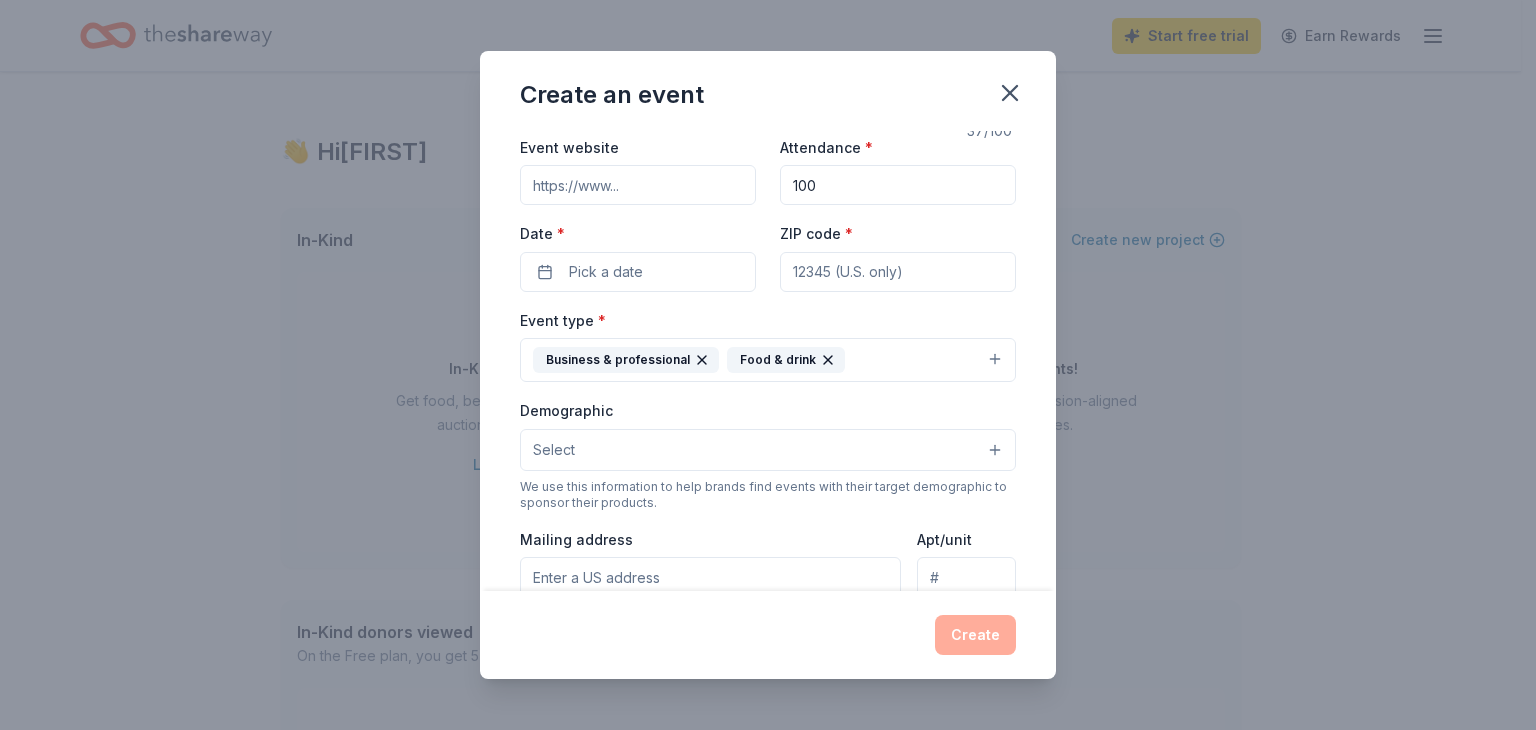 click on "Select" at bounding box center [768, 450] 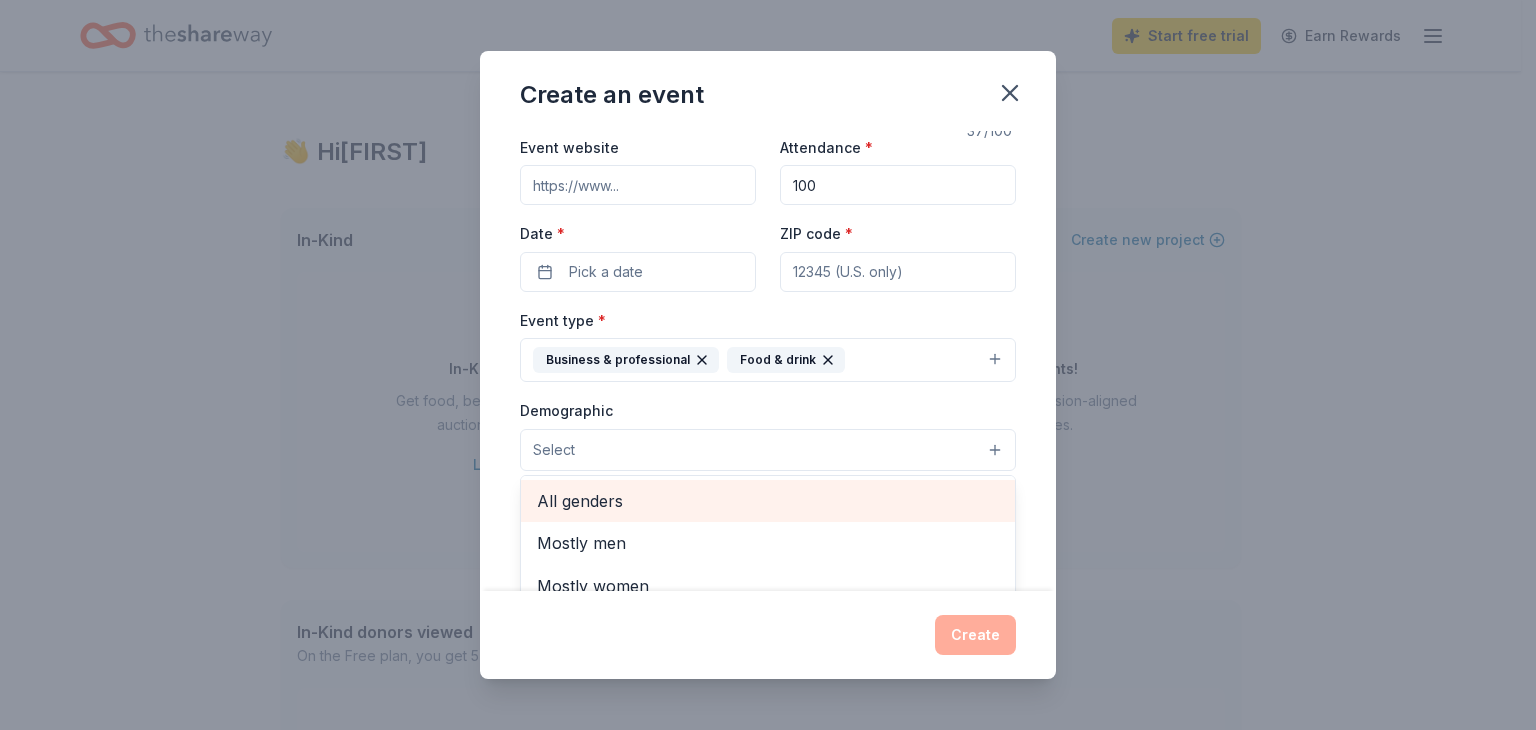 click on "All genders" at bounding box center [768, 501] 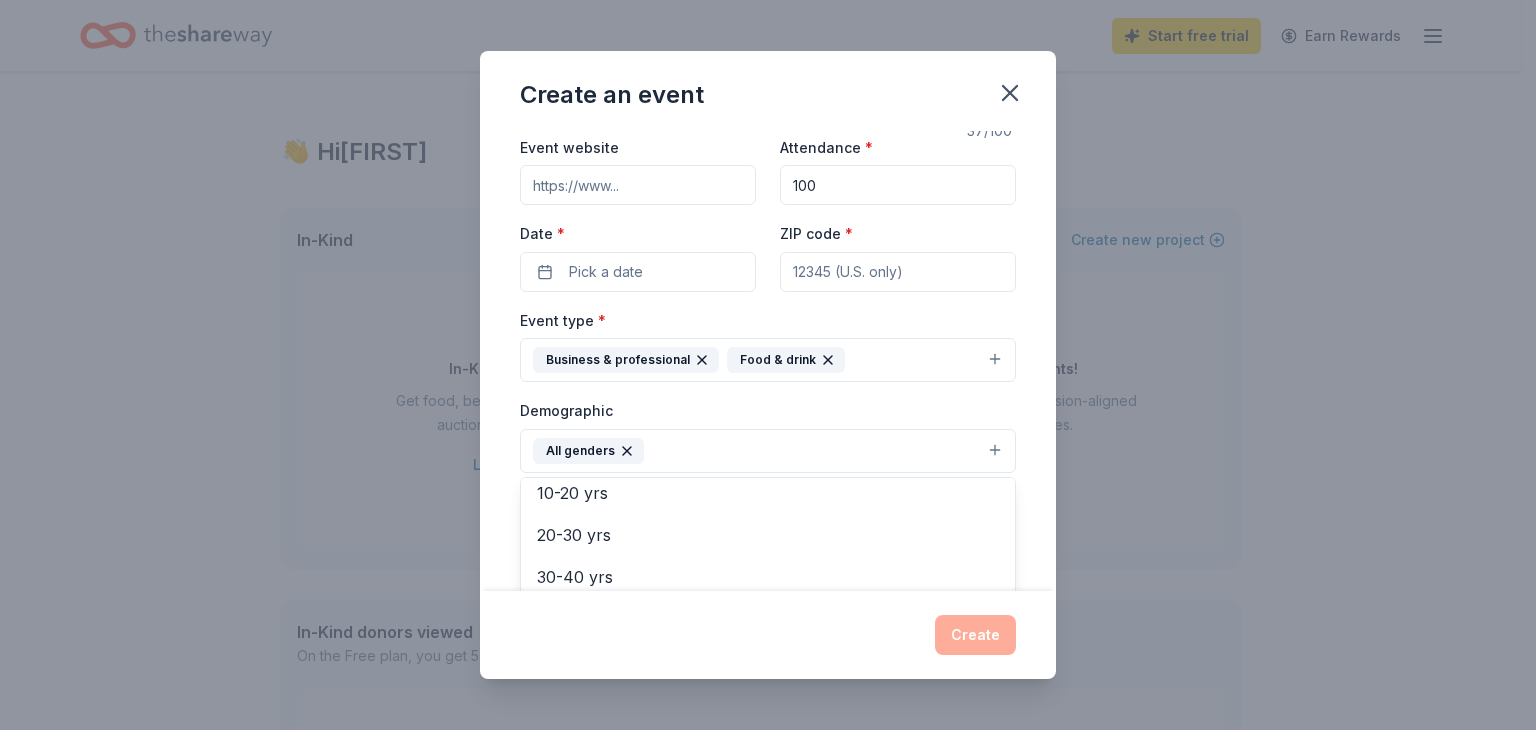 scroll, scrollTop: 200, scrollLeft: 0, axis: vertical 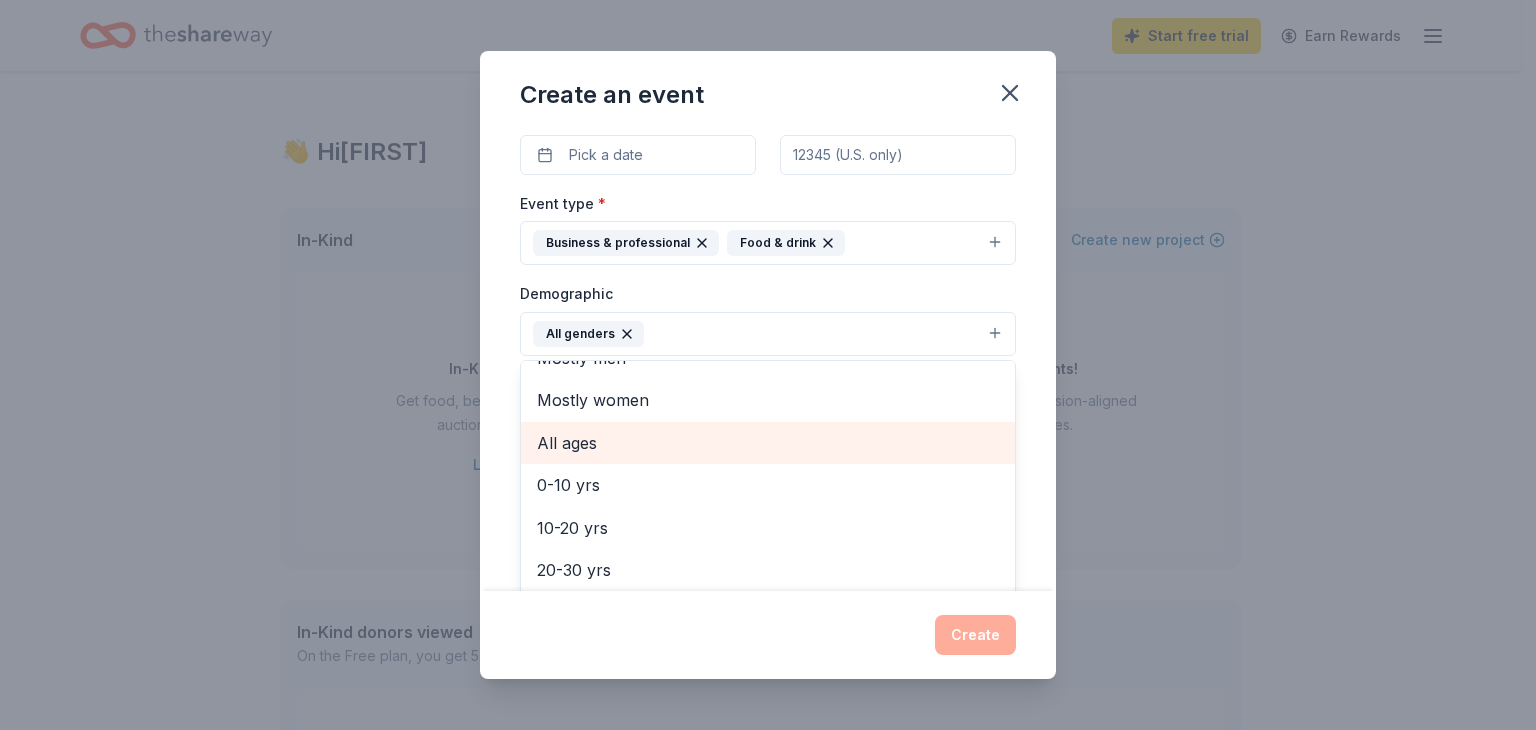 click on "All ages" at bounding box center [768, 443] 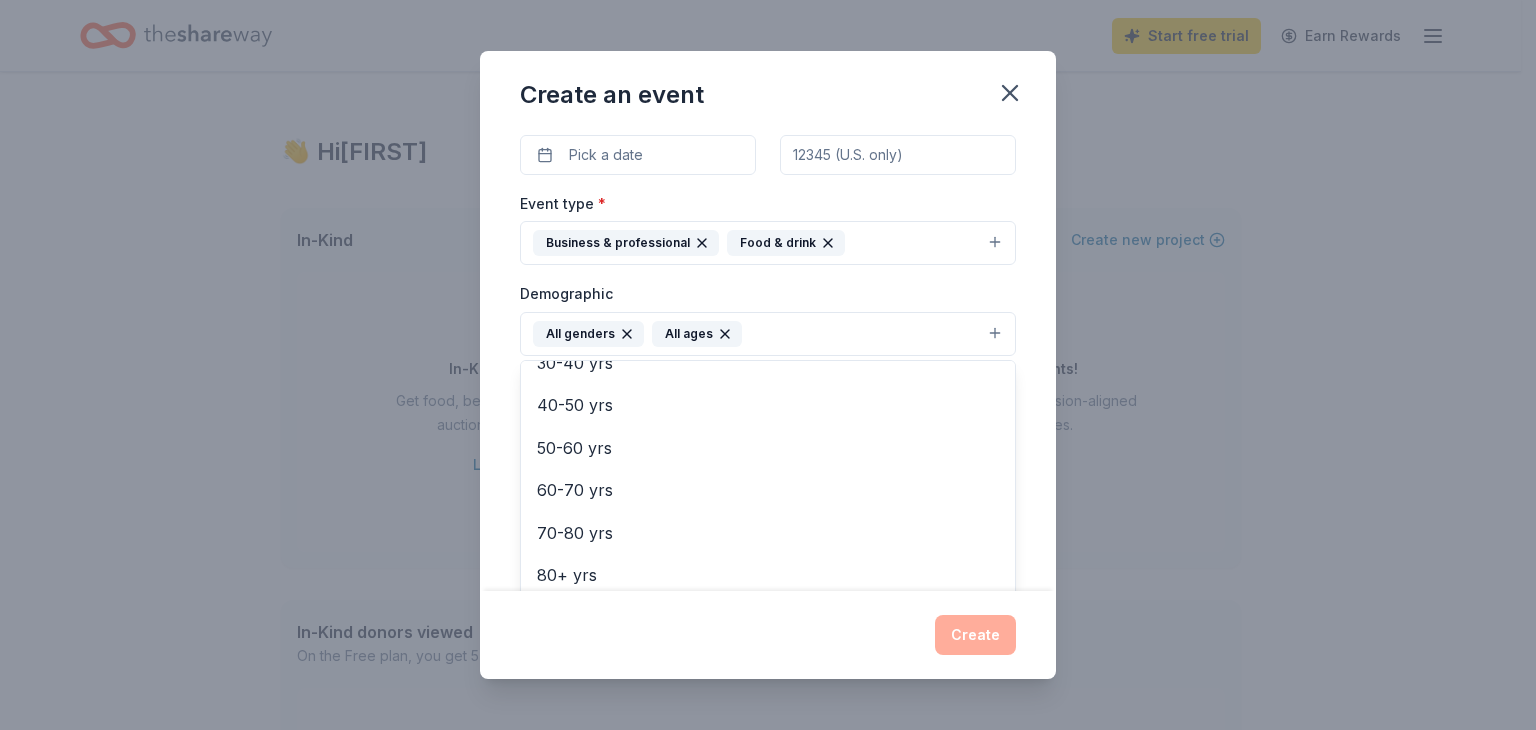 scroll, scrollTop: 236, scrollLeft: 0, axis: vertical 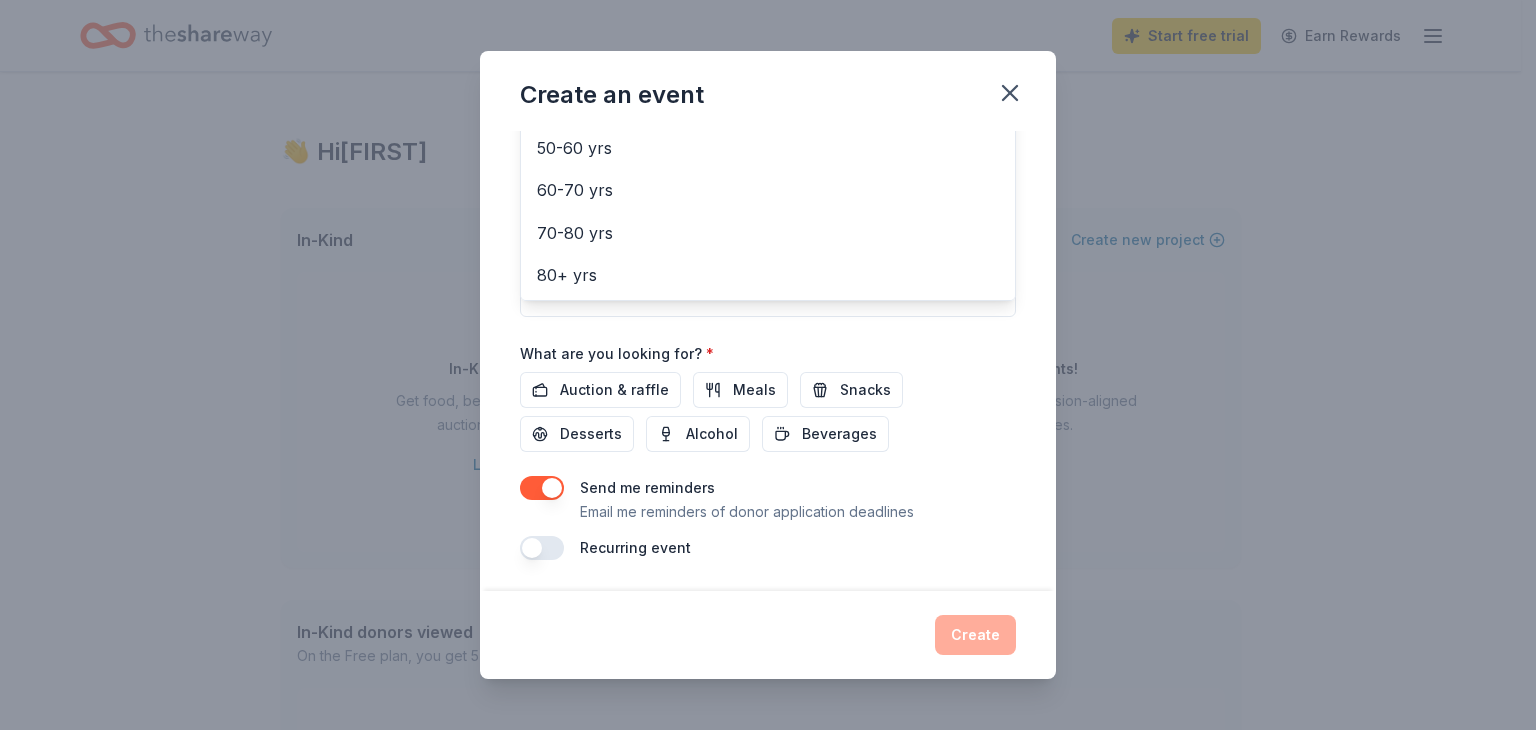 click on "Event name * Meeting the Need in Challenging Times 37 /100 Event website Attendance * 100 Date * Pick a date [ZIP code] * Event type * Business & professional Food & drink Demographic All genders All ages Mostly men Mostly women 0-10 yrs 10-20 yrs 20-30 yrs 30-40 yrs 40-50 yrs 50-60 yrs 60-70 yrs 70-80 yrs 80+ yrs We use this information to help brands find events with their target demographic to sponsor their products. Mailing address Apt/unit Description What are you looking for? * Auction & raffle Meals Snacks Desserts Alcohol Beverages Send me reminders Email me reminders of donor application deadlines Recurring event" at bounding box center (768, 96) 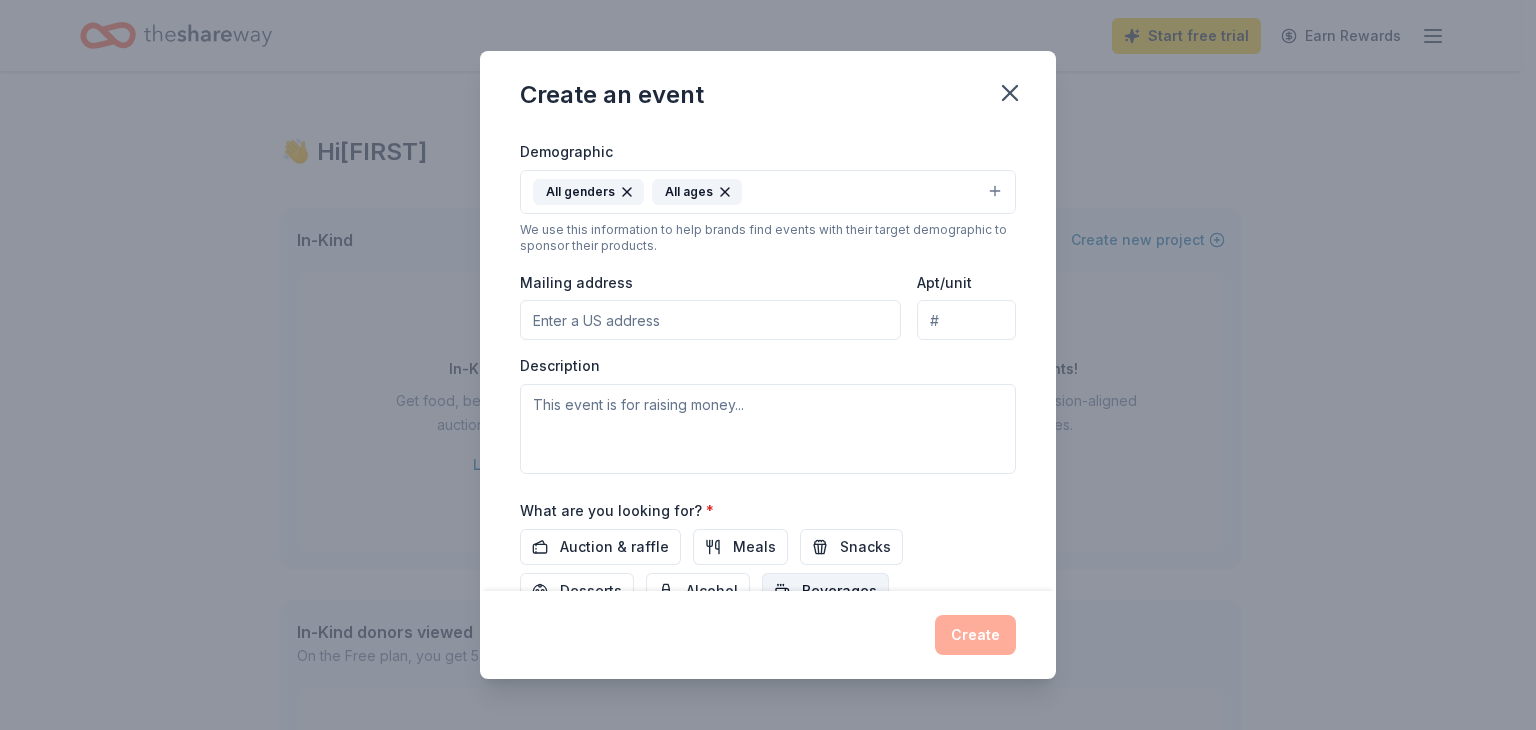 scroll, scrollTop: 299, scrollLeft: 0, axis: vertical 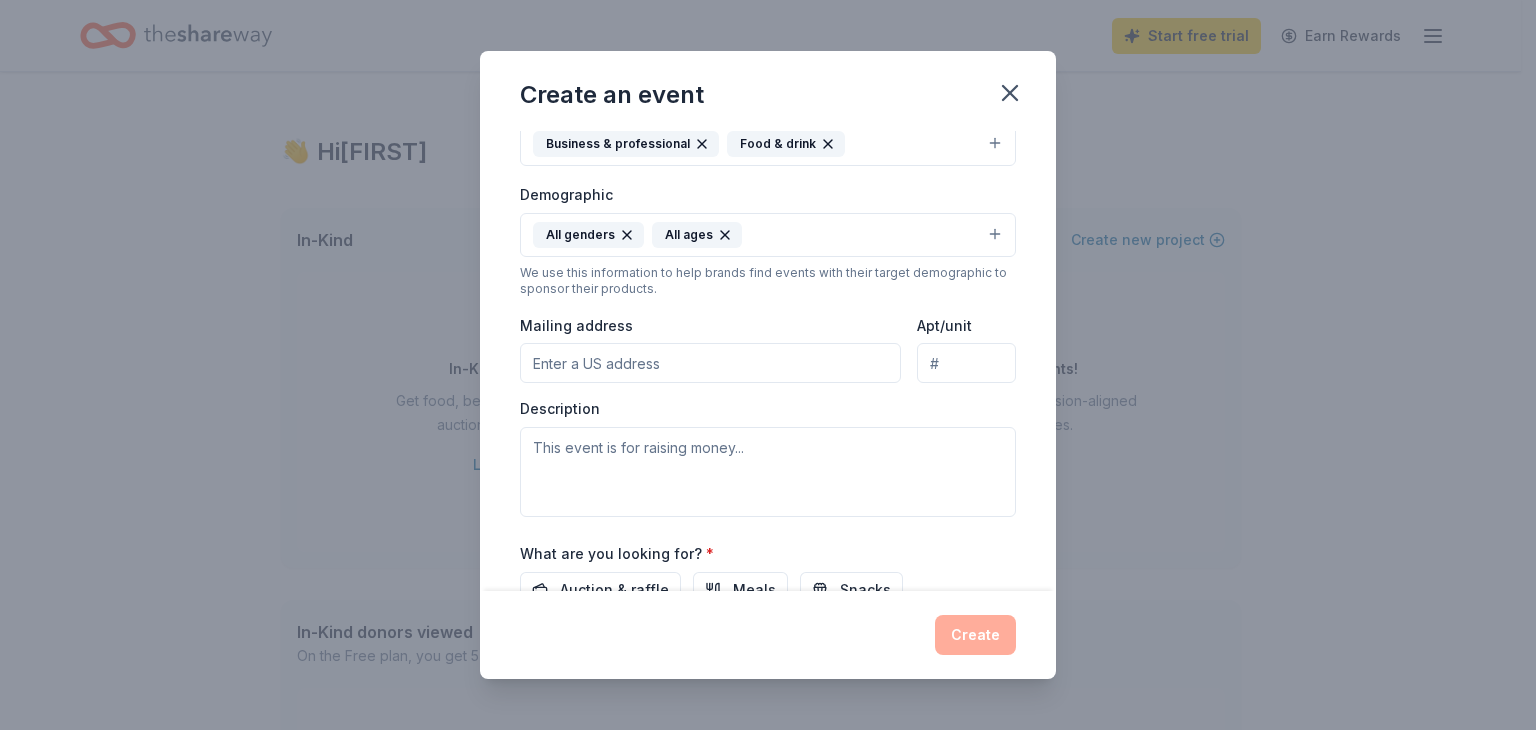 click on "Mailing address" at bounding box center [710, 363] 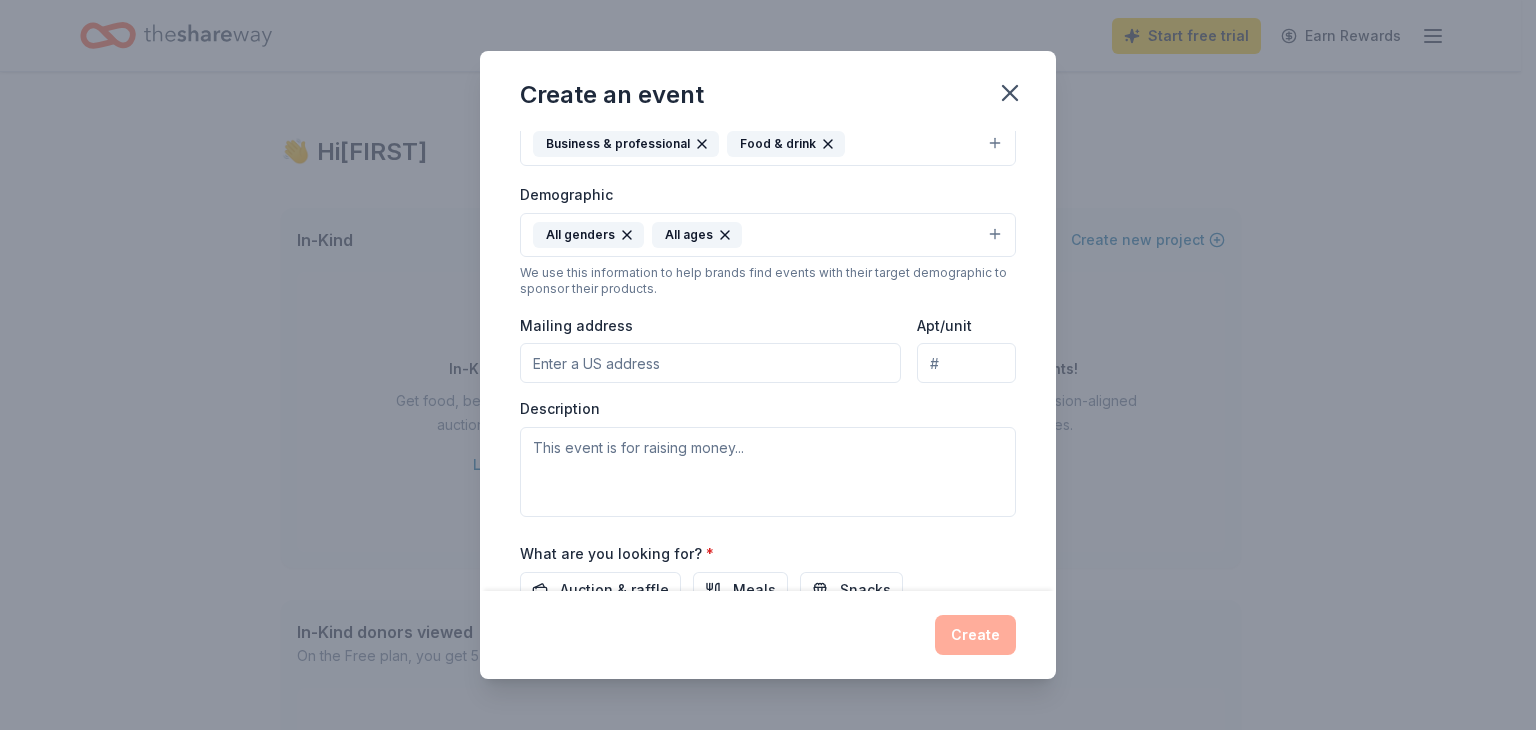 type on "[NUMBER] [STREET], [APARTMENT]" 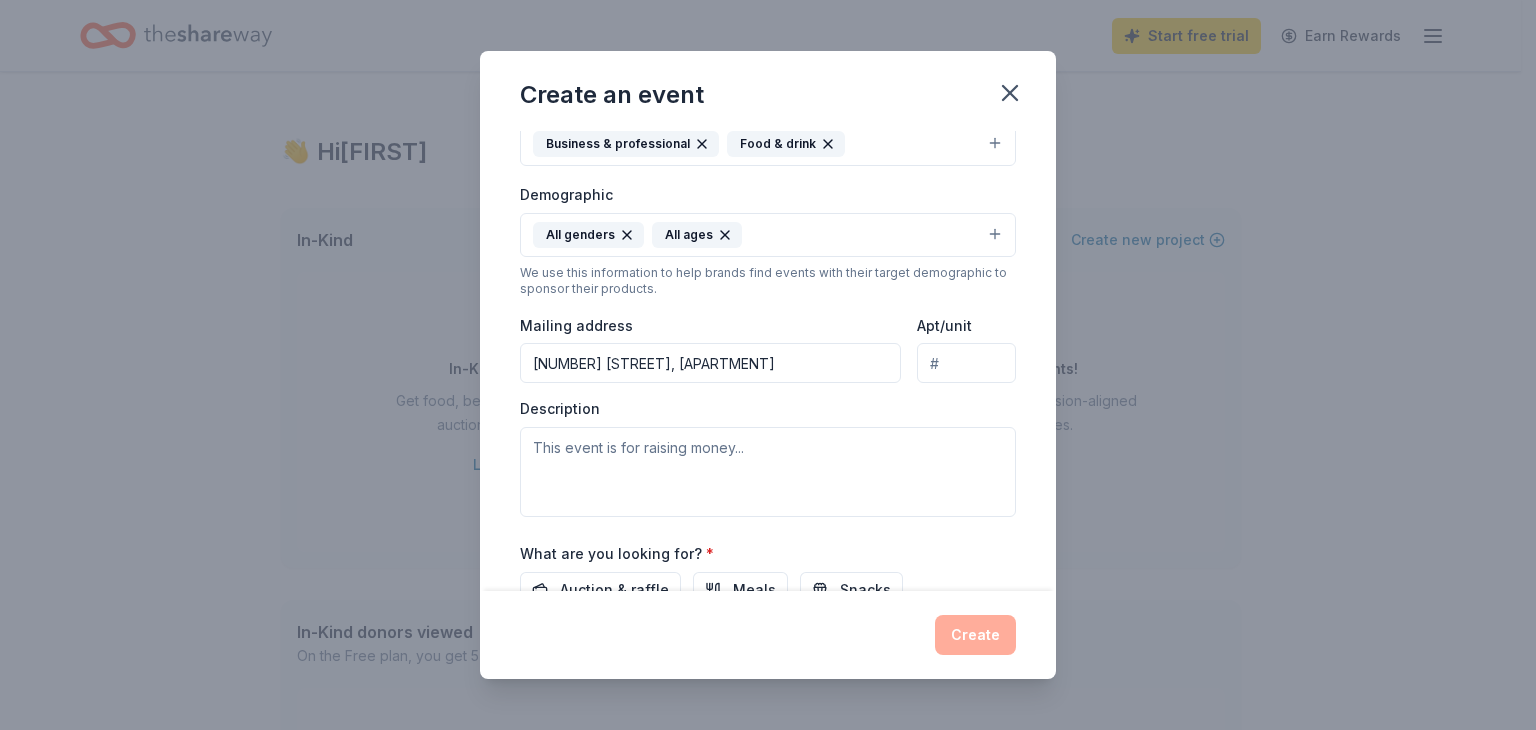 type on "[POSTAL CODE]" 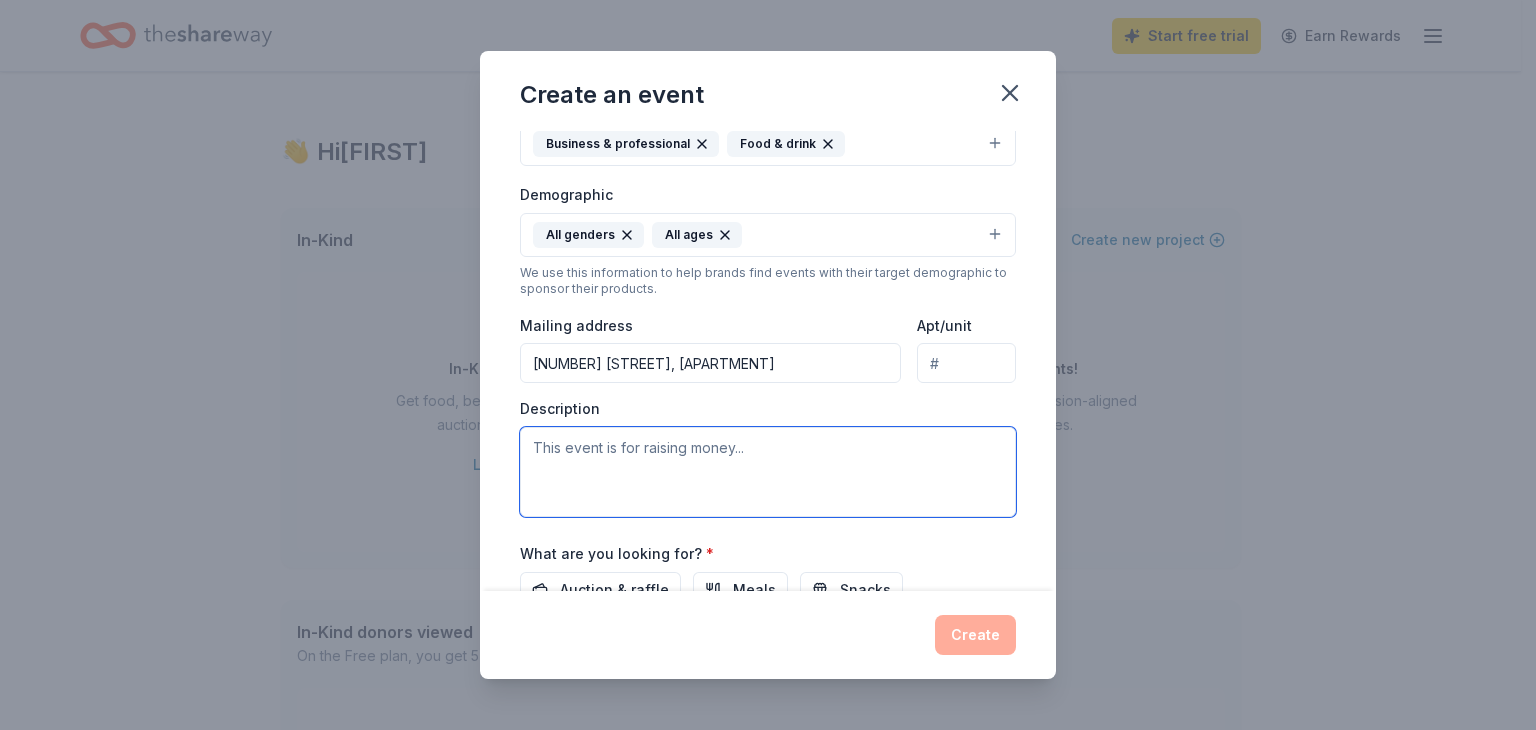 click at bounding box center (768, 472) 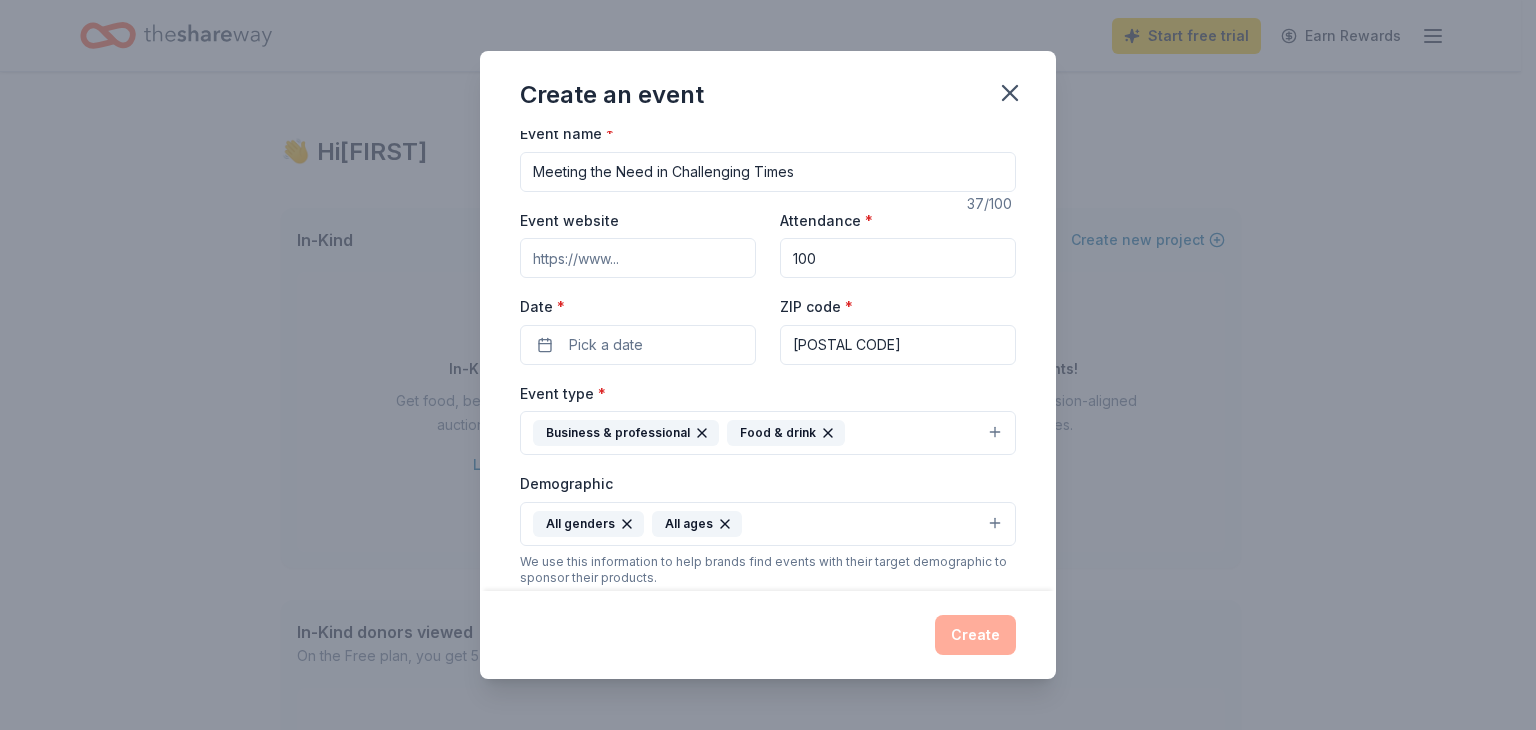 scroll, scrollTop: 0, scrollLeft: 0, axis: both 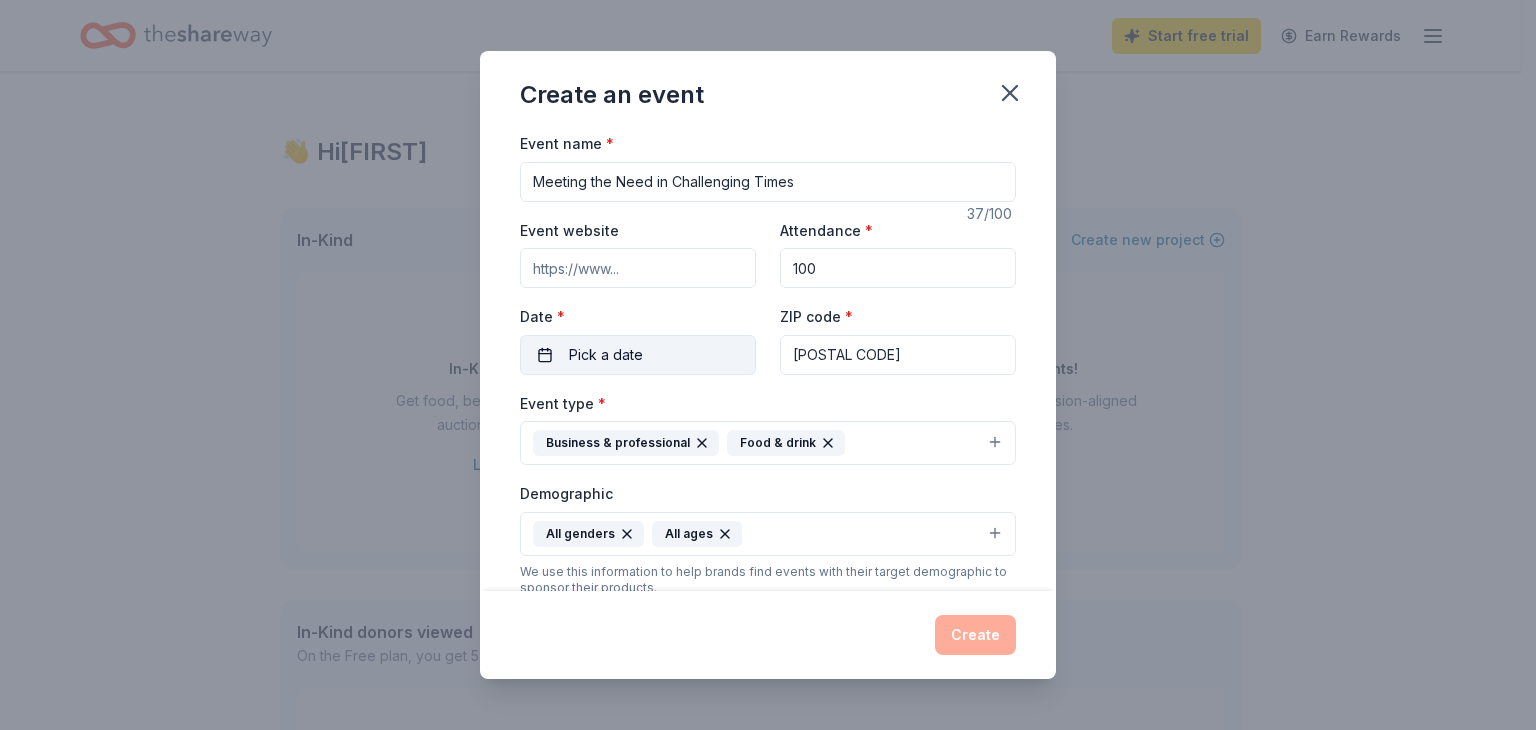click on "Pick a date" at bounding box center (606, 355) 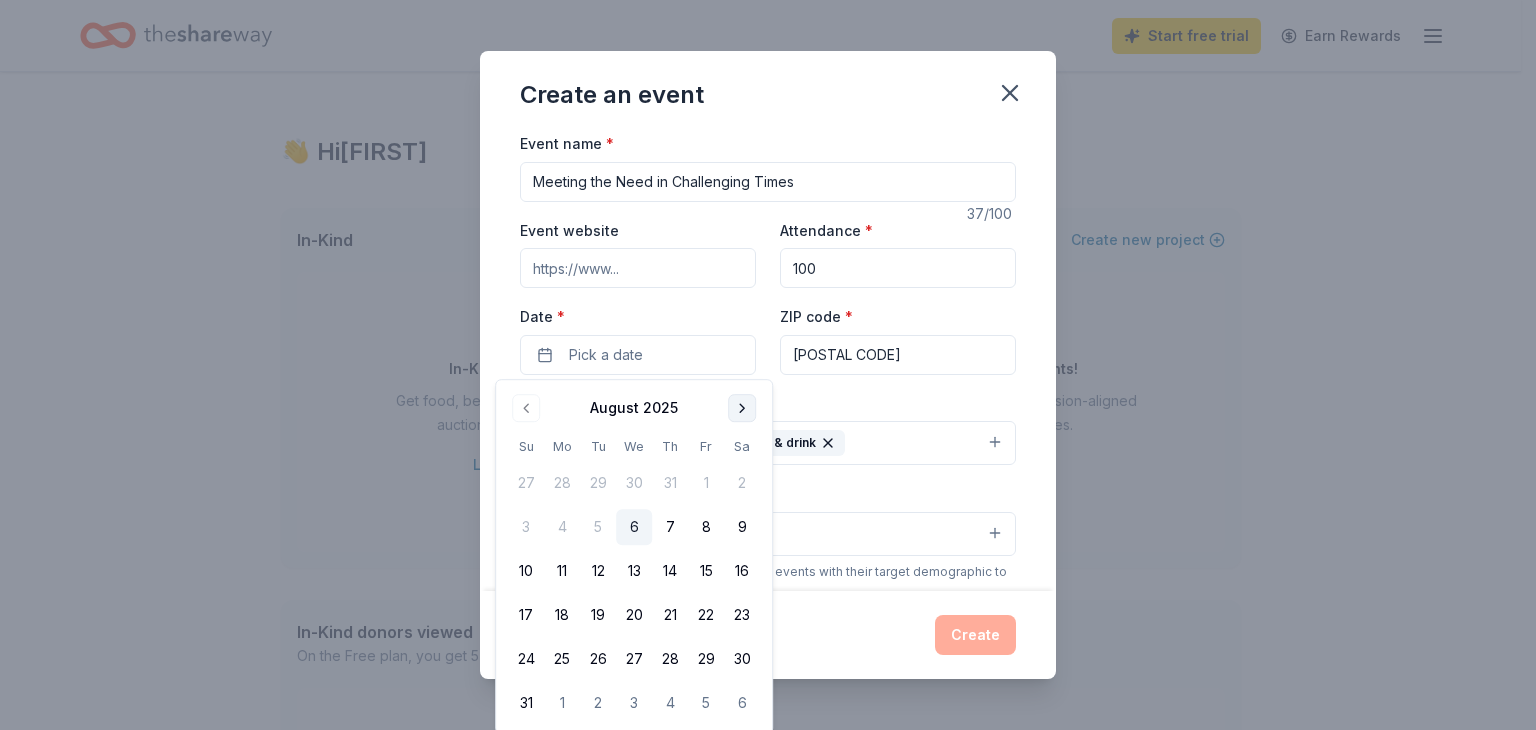 click at bounding box center [742, 408] 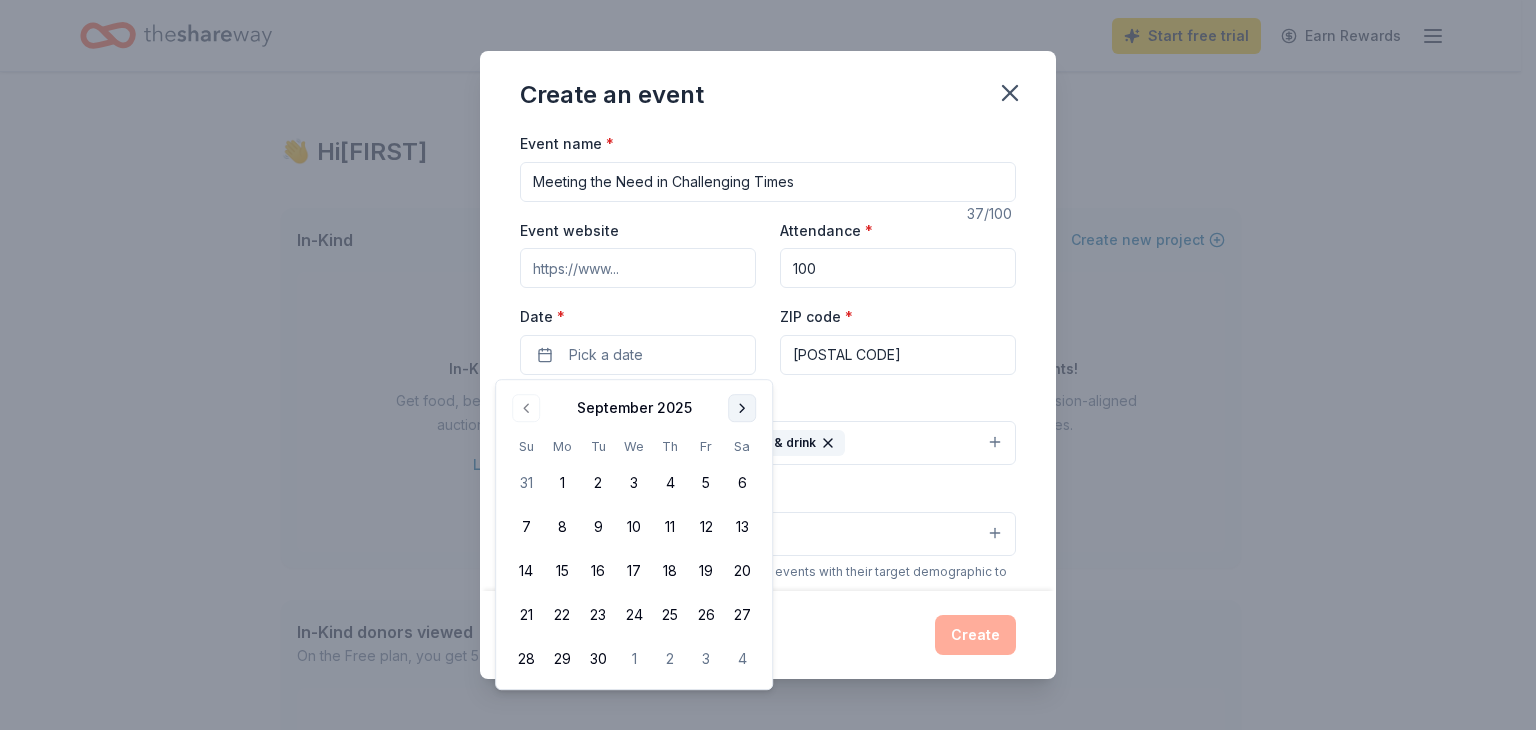 click at bounding box center [742, 408] 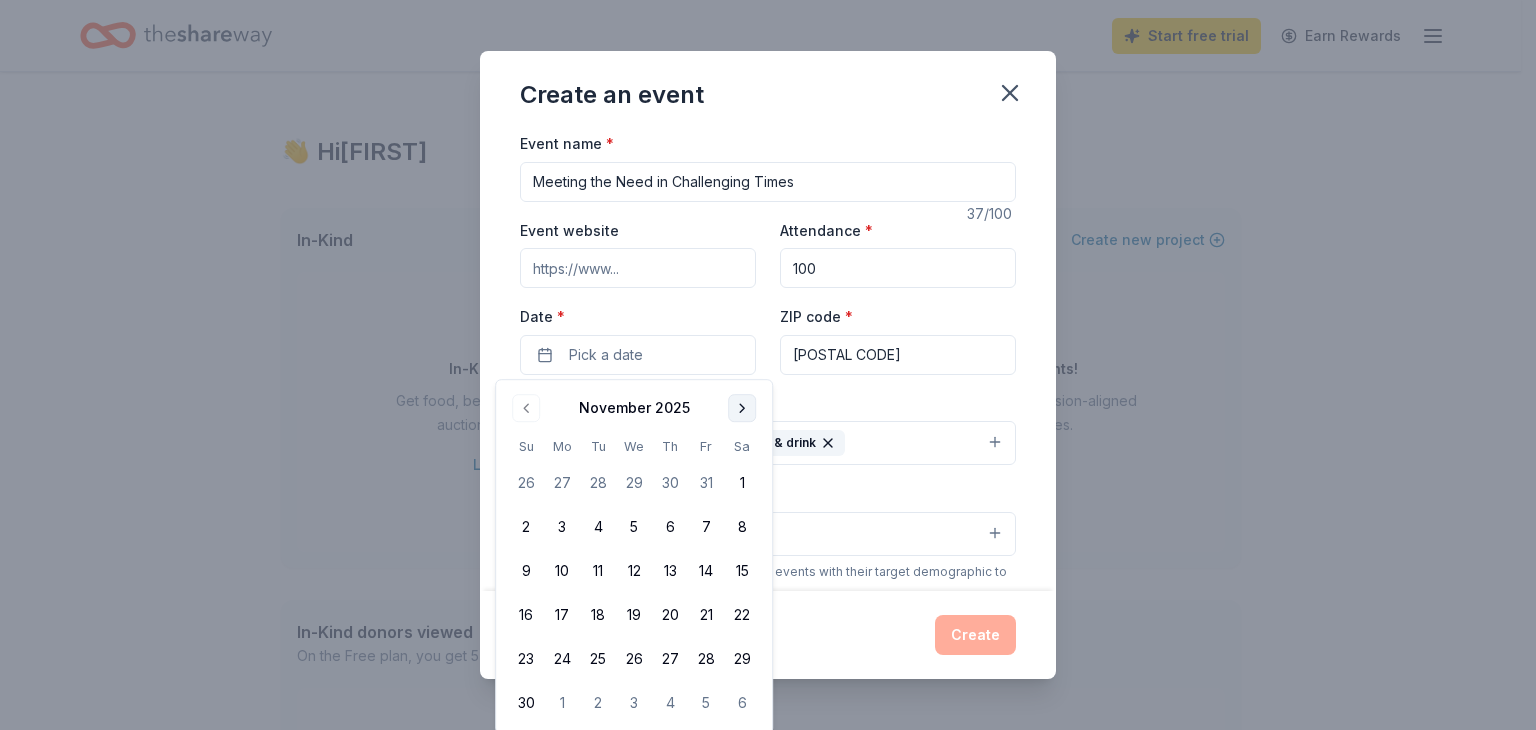 click at bounding box center (742, 408) 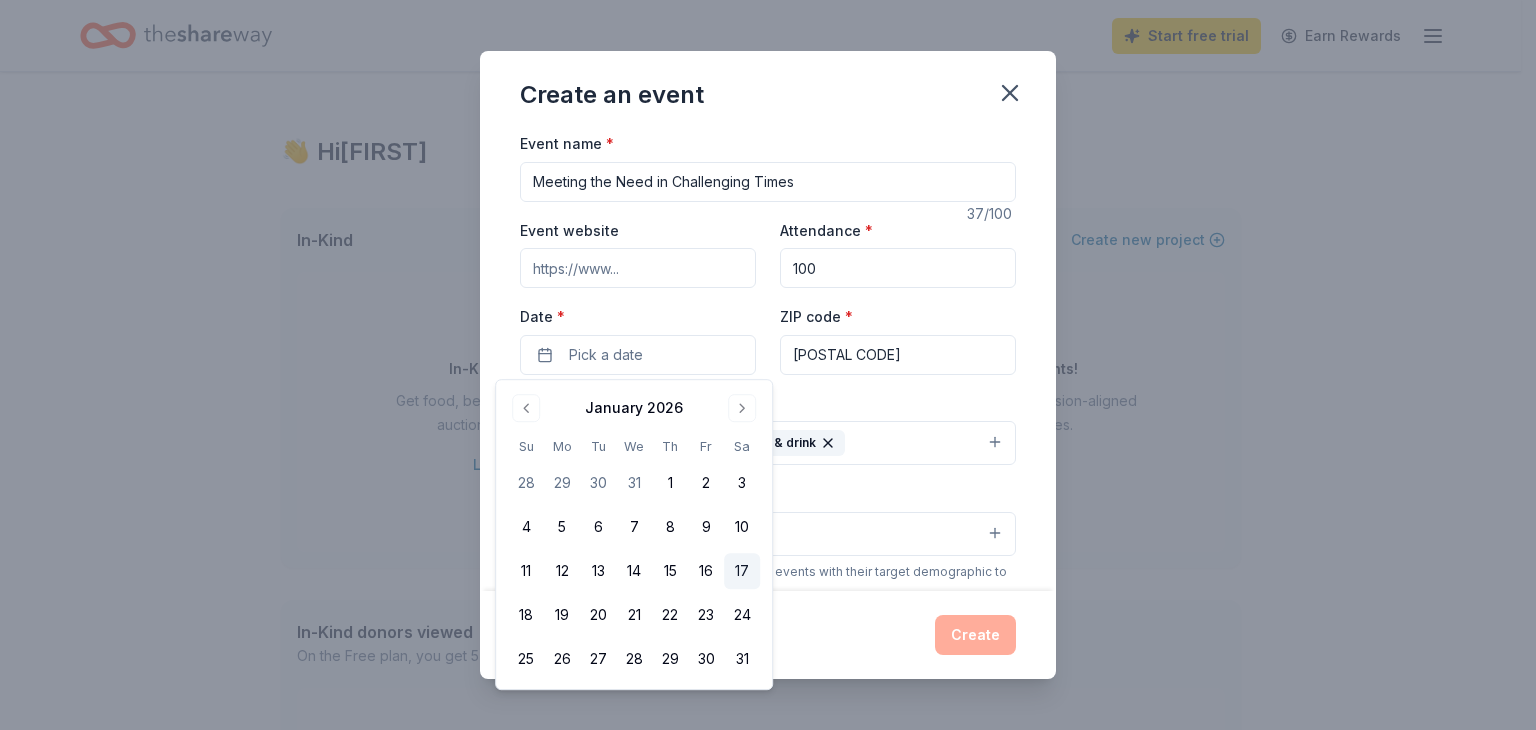 click on "17" at bounding box center [742, 571] 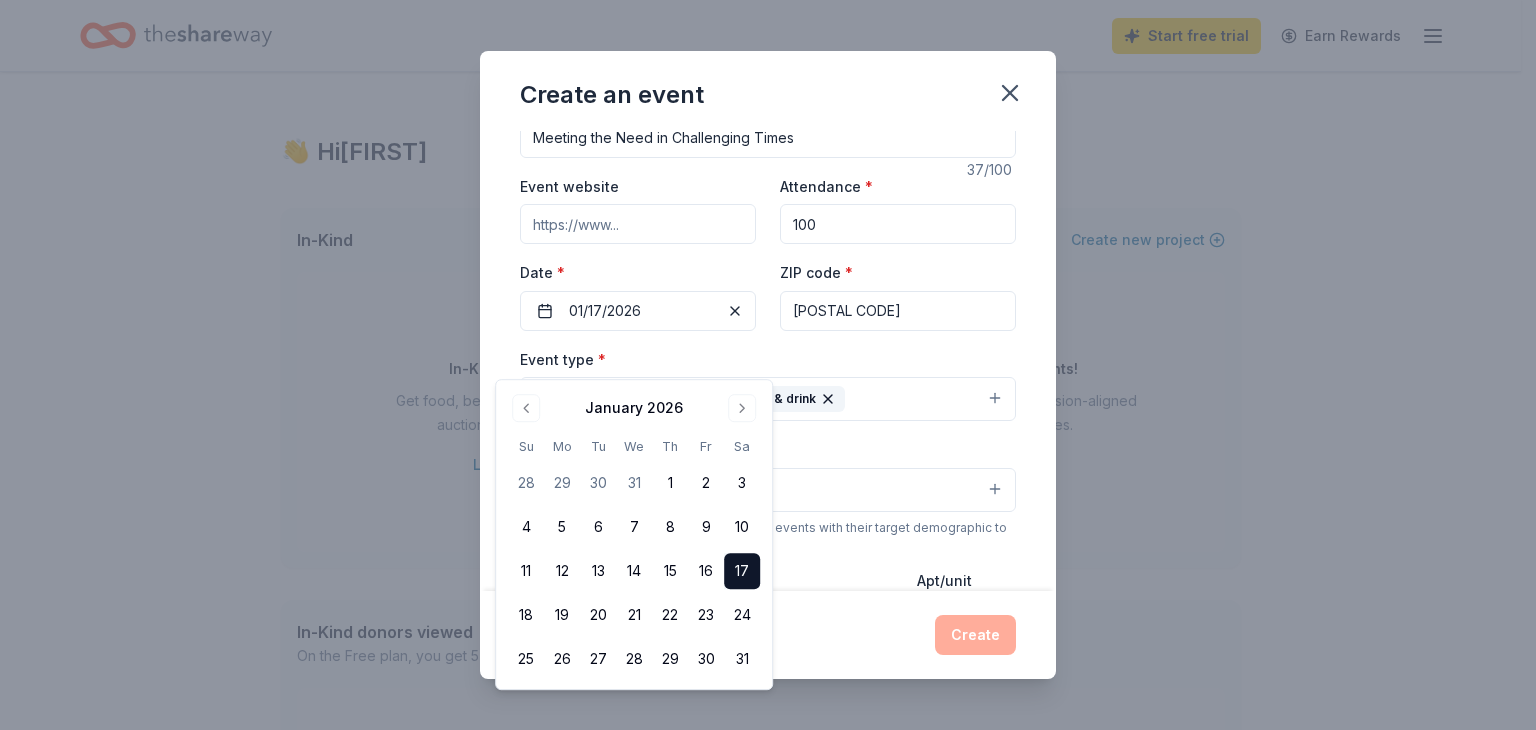 scroll, scrollTop: 0, scrollLeft: 0, axis: both 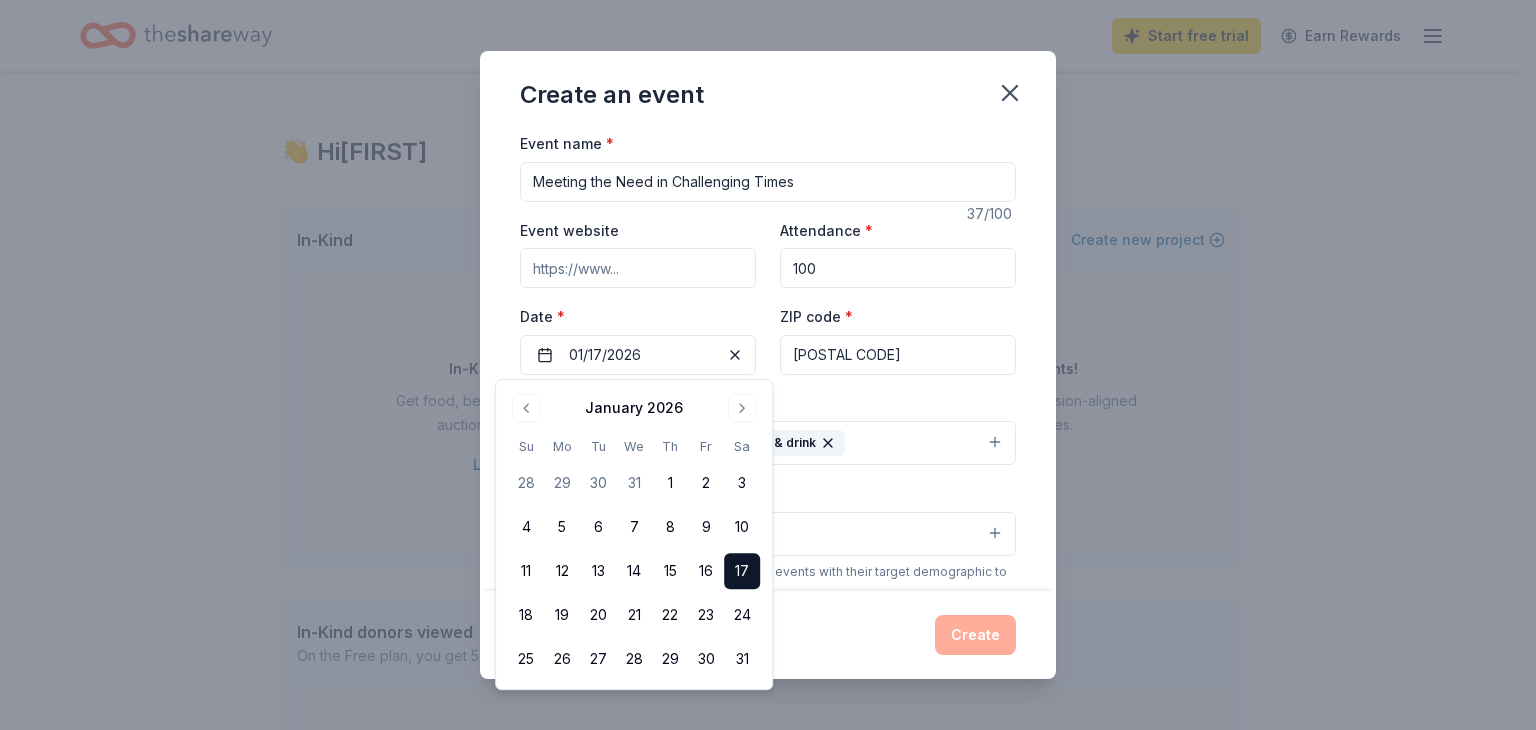 click on "Event website" at bounding box center [638, 268] 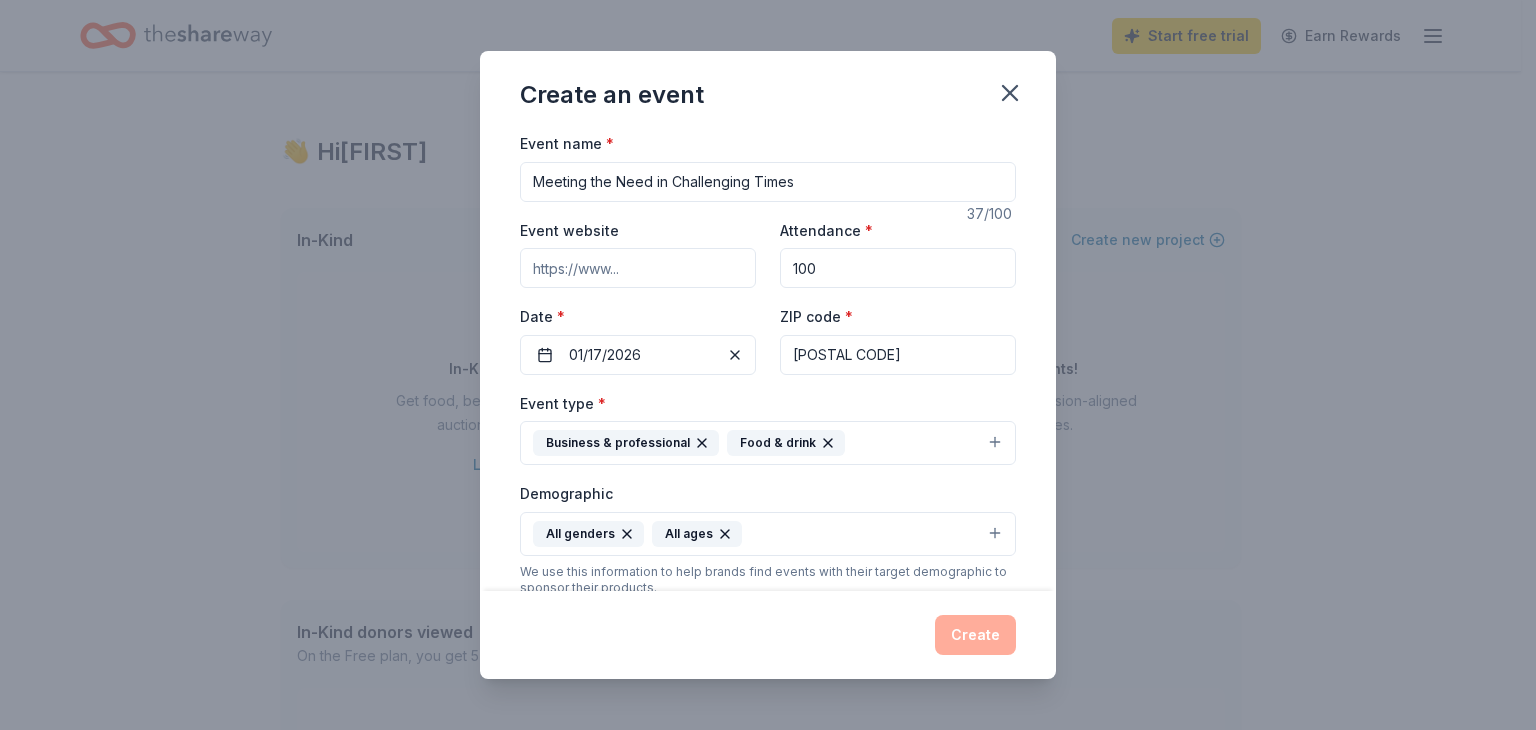click on "Event website" at bounding box center (638, 268) 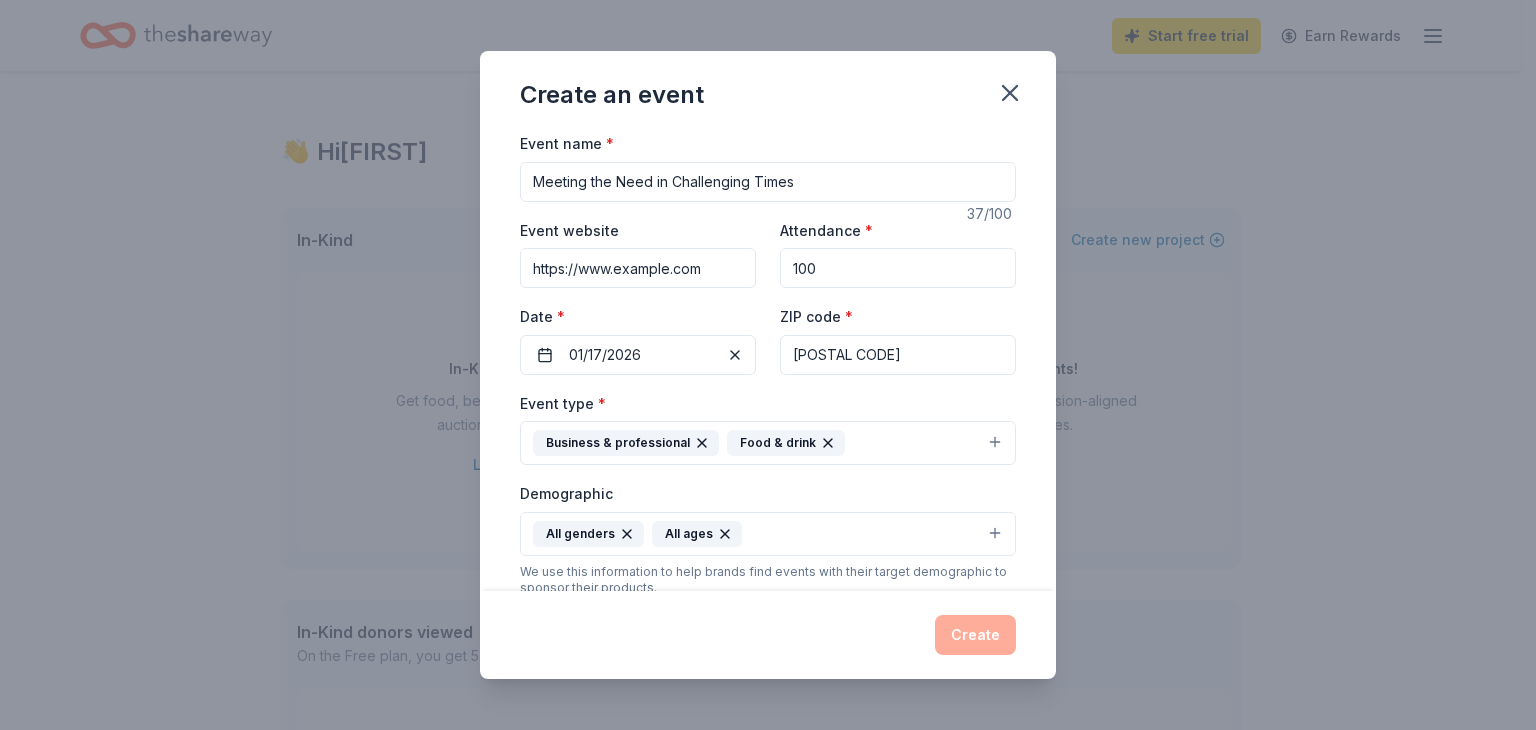 type on "https://www.example.com" 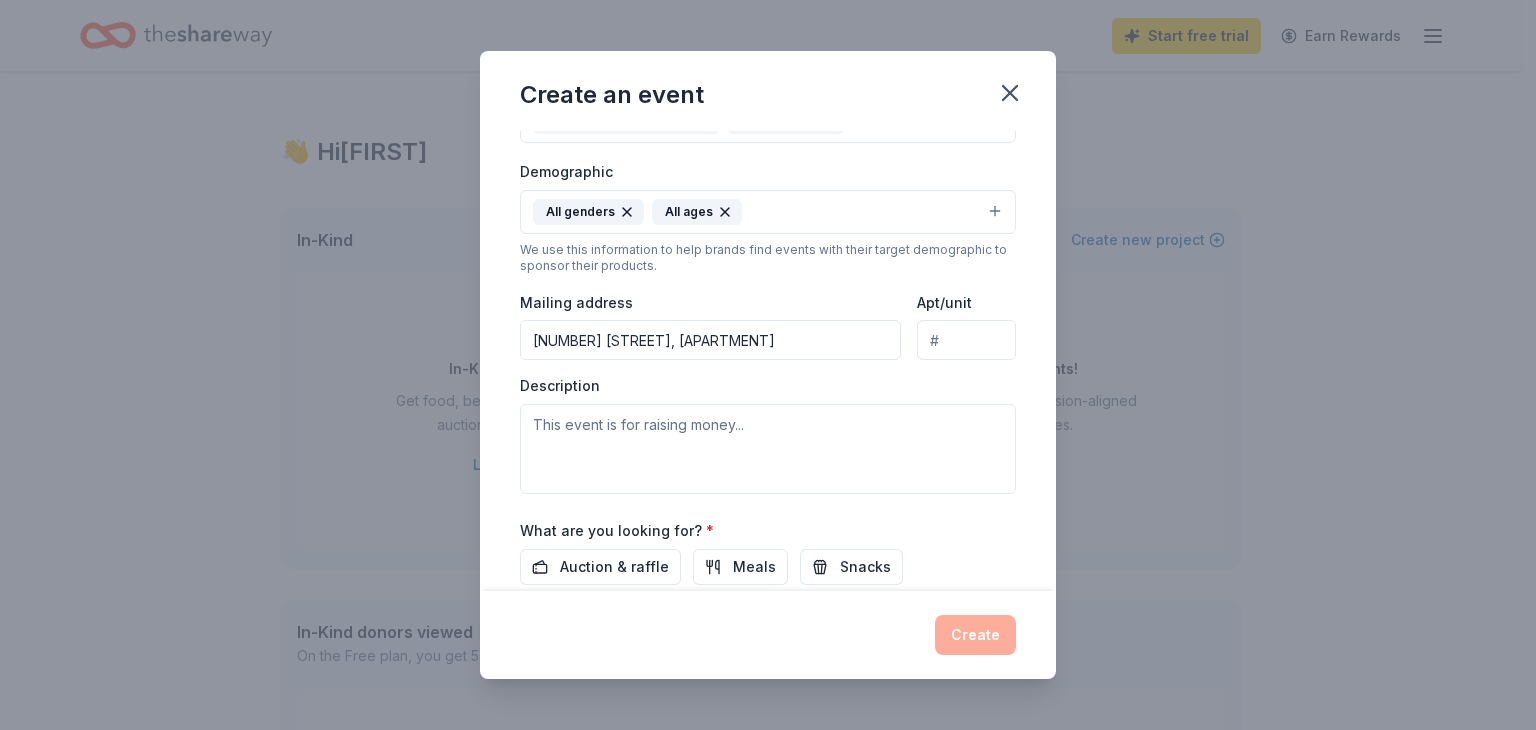 scroll, scrollTop: 200, scrollLeft: 0, axis: vertical 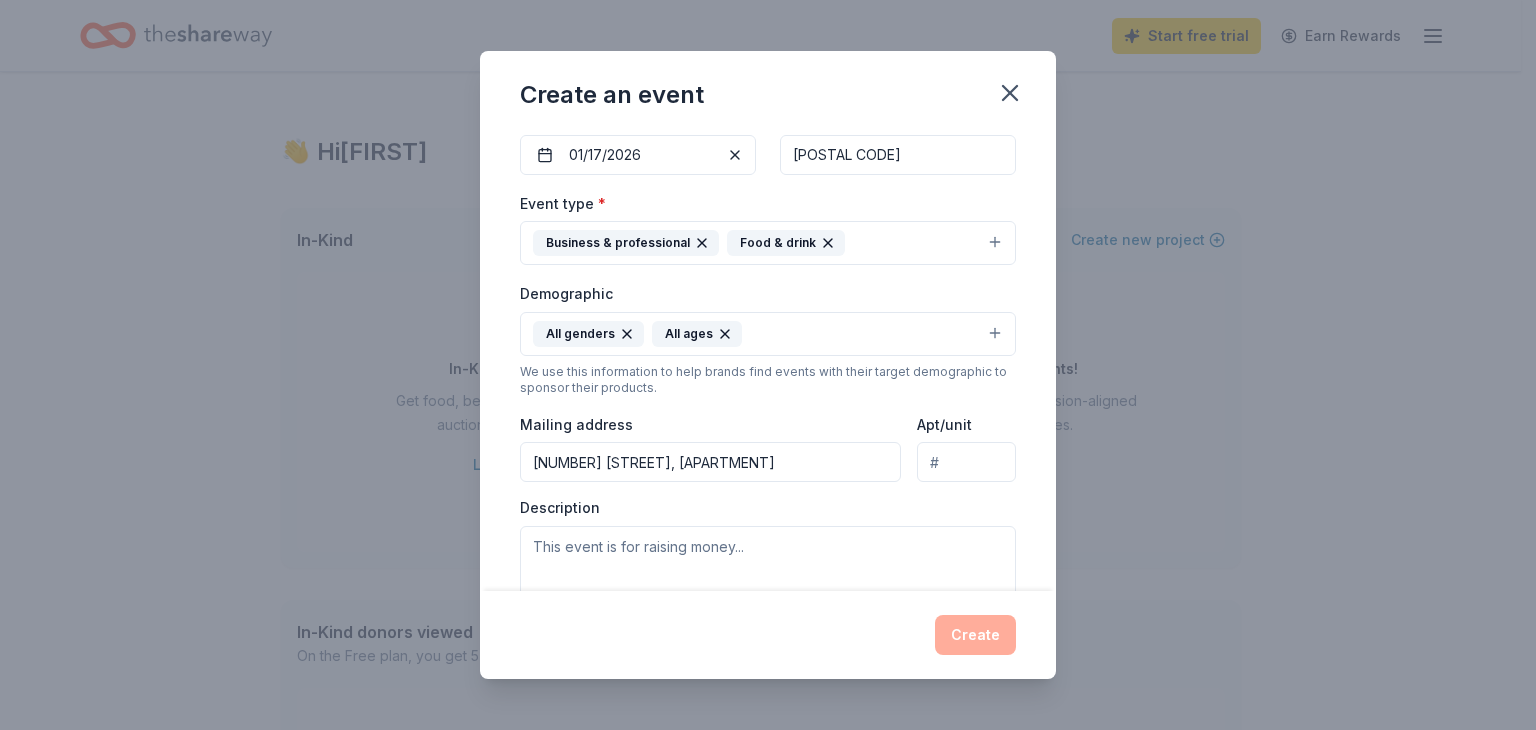 click on "All genders All ages" at bounding box center [768, 334] 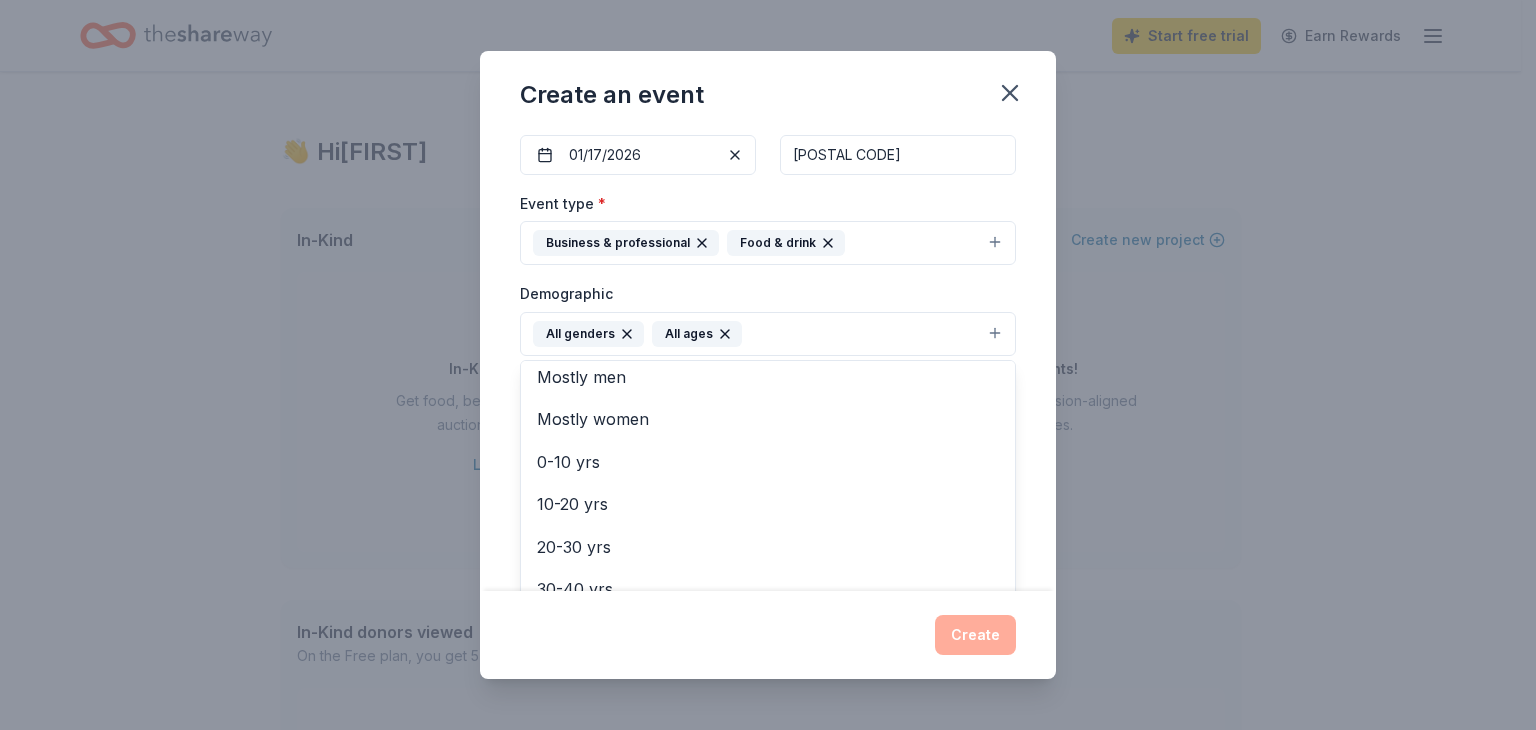 scroll, scrollTop: 0, scrollLeft: 0, axis: both 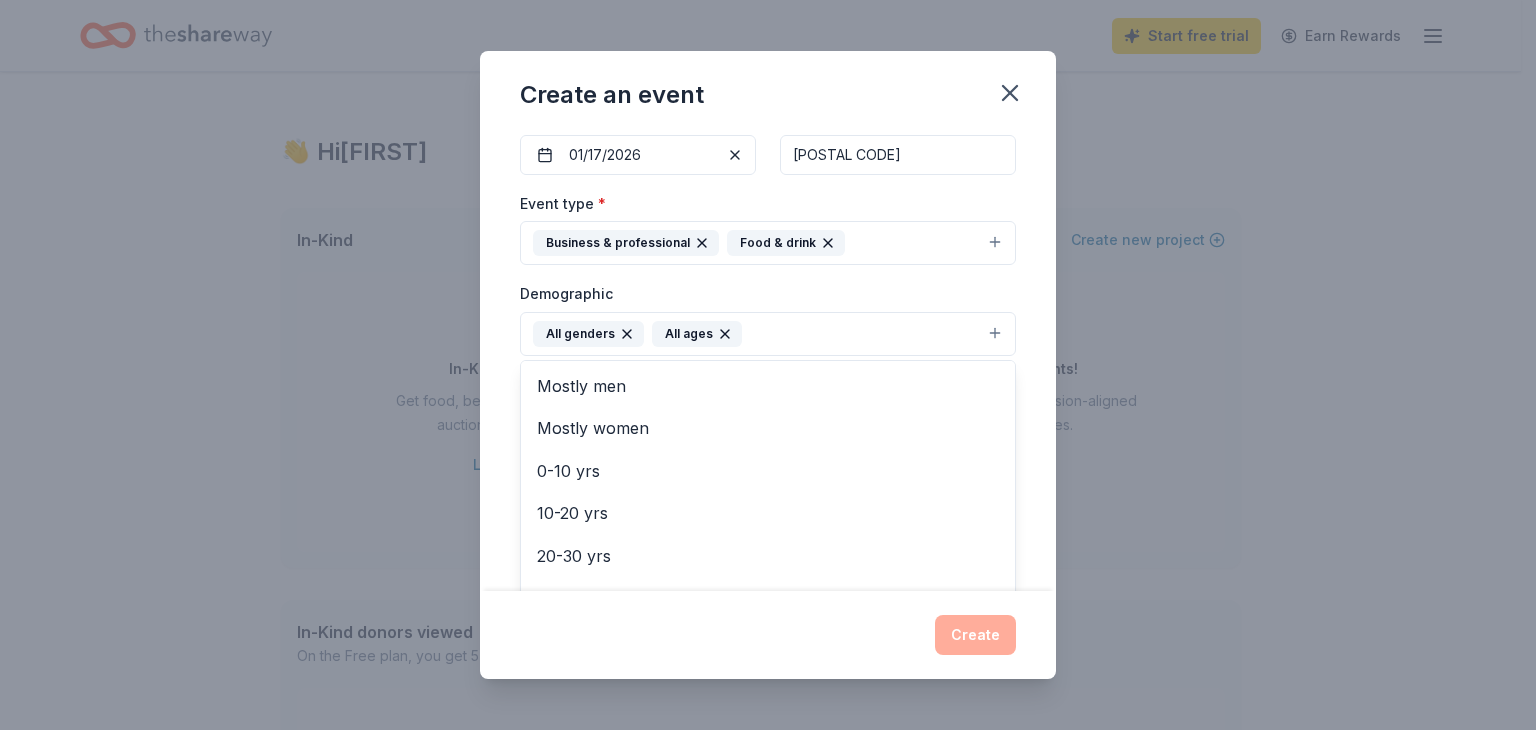 click on "Demographic All genders All ages Mostly men Mostly women 0-10 yrs 10-20 yrs 20-30 yrs 30-40 yrs 40-50 yrs 50-60 yrs 60-70 yrs 70-80 yrs 80+ yrs" at bounding box center [768, 318] 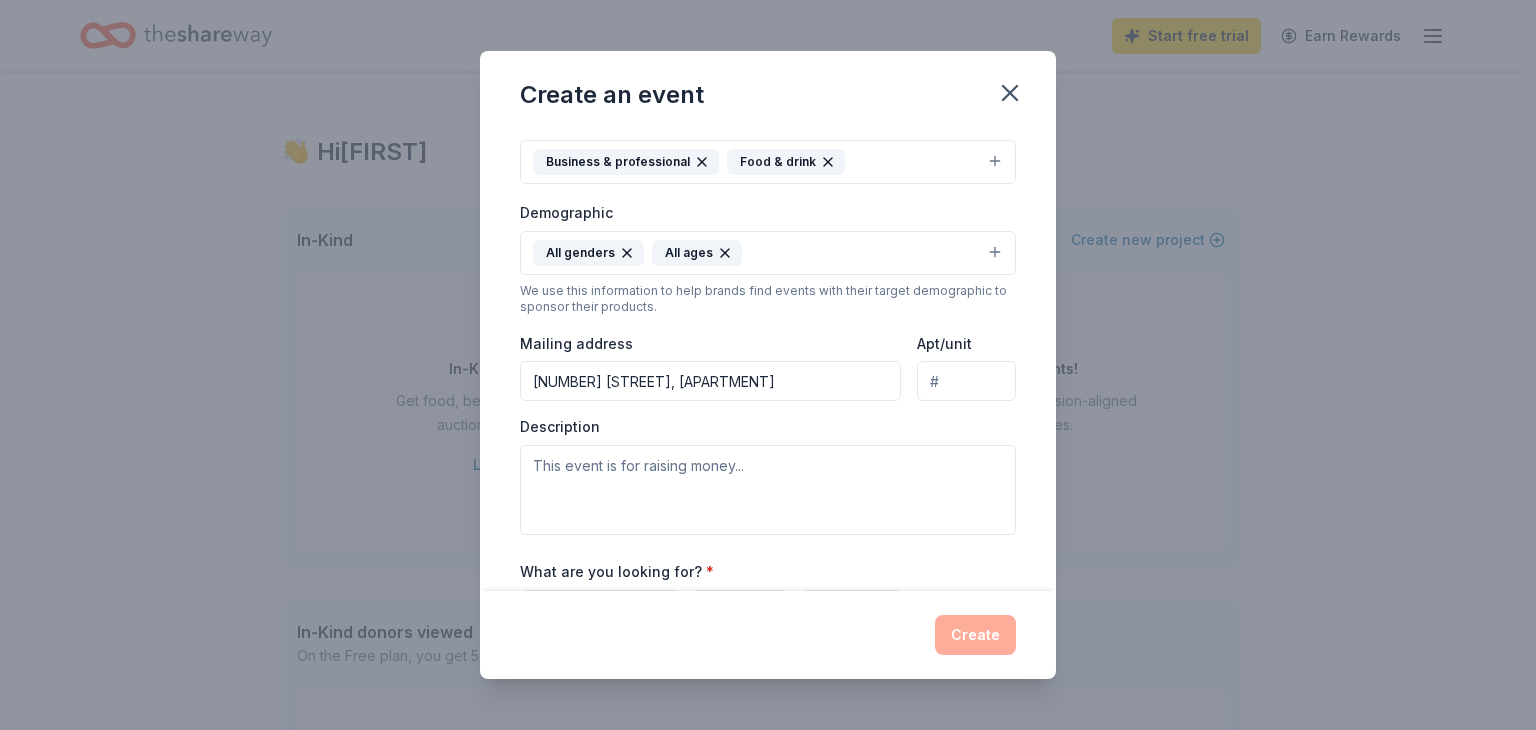 scroll, scrollTop: 400, scrollLeft: 0, axis: vertical 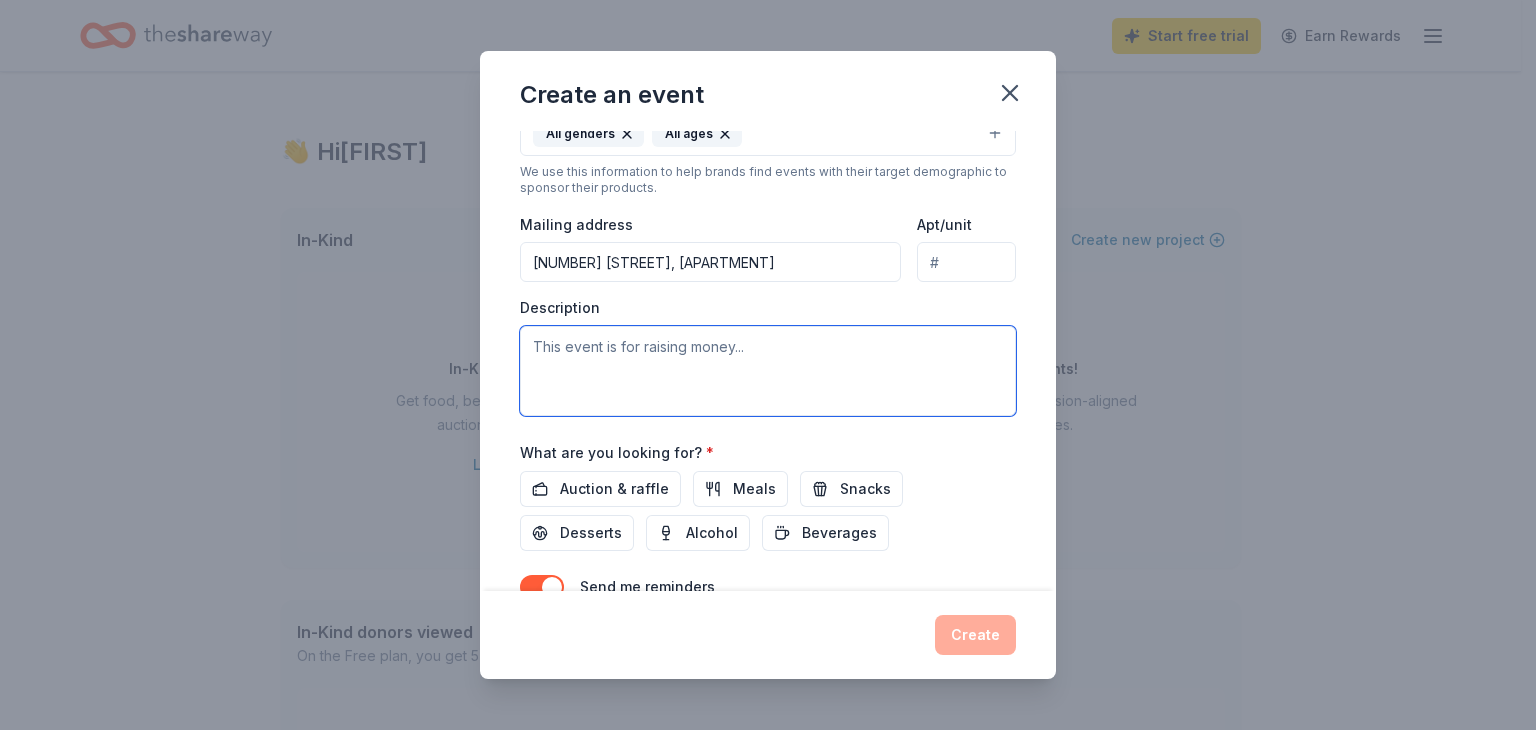 click at bounding box center [768, 371] 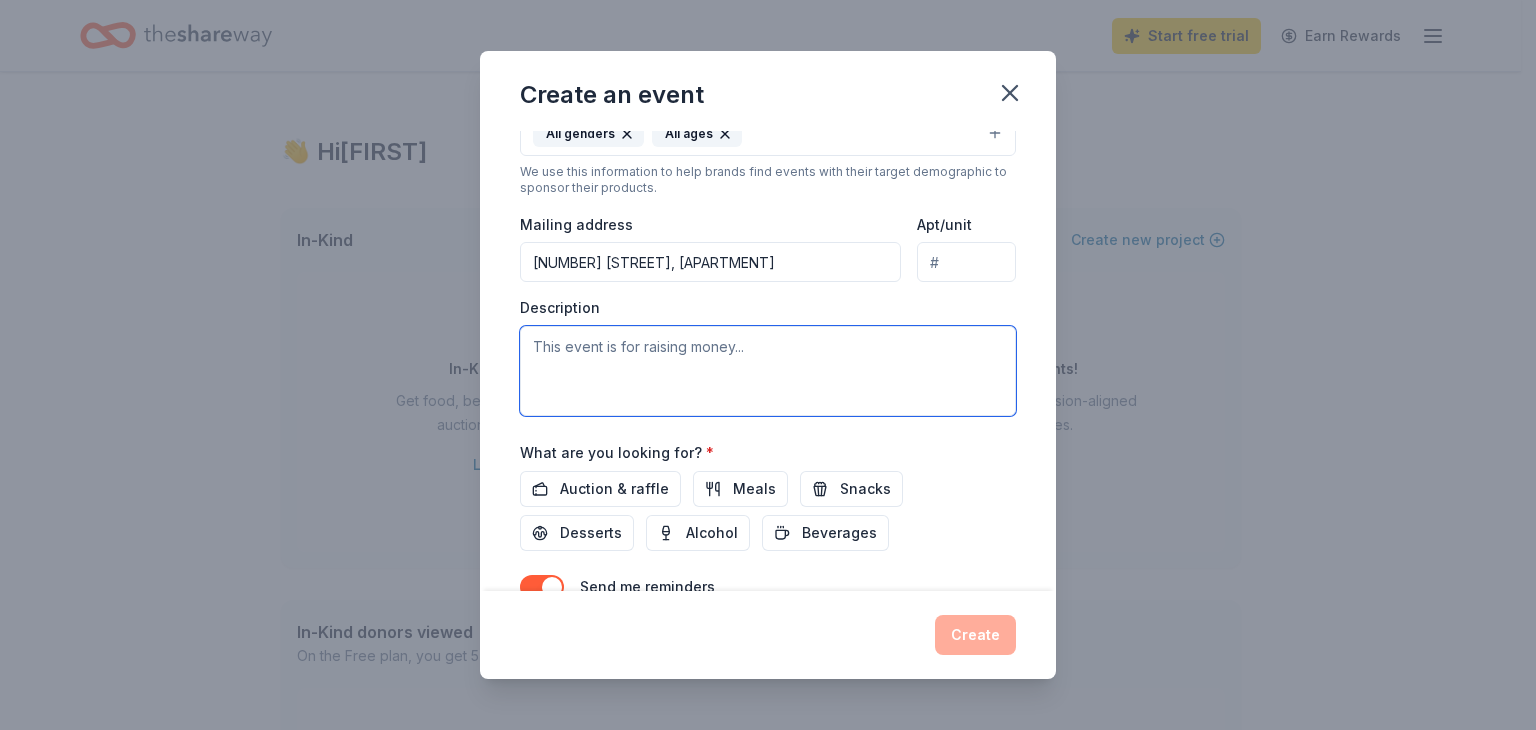 click at bounding box center (768, 371) 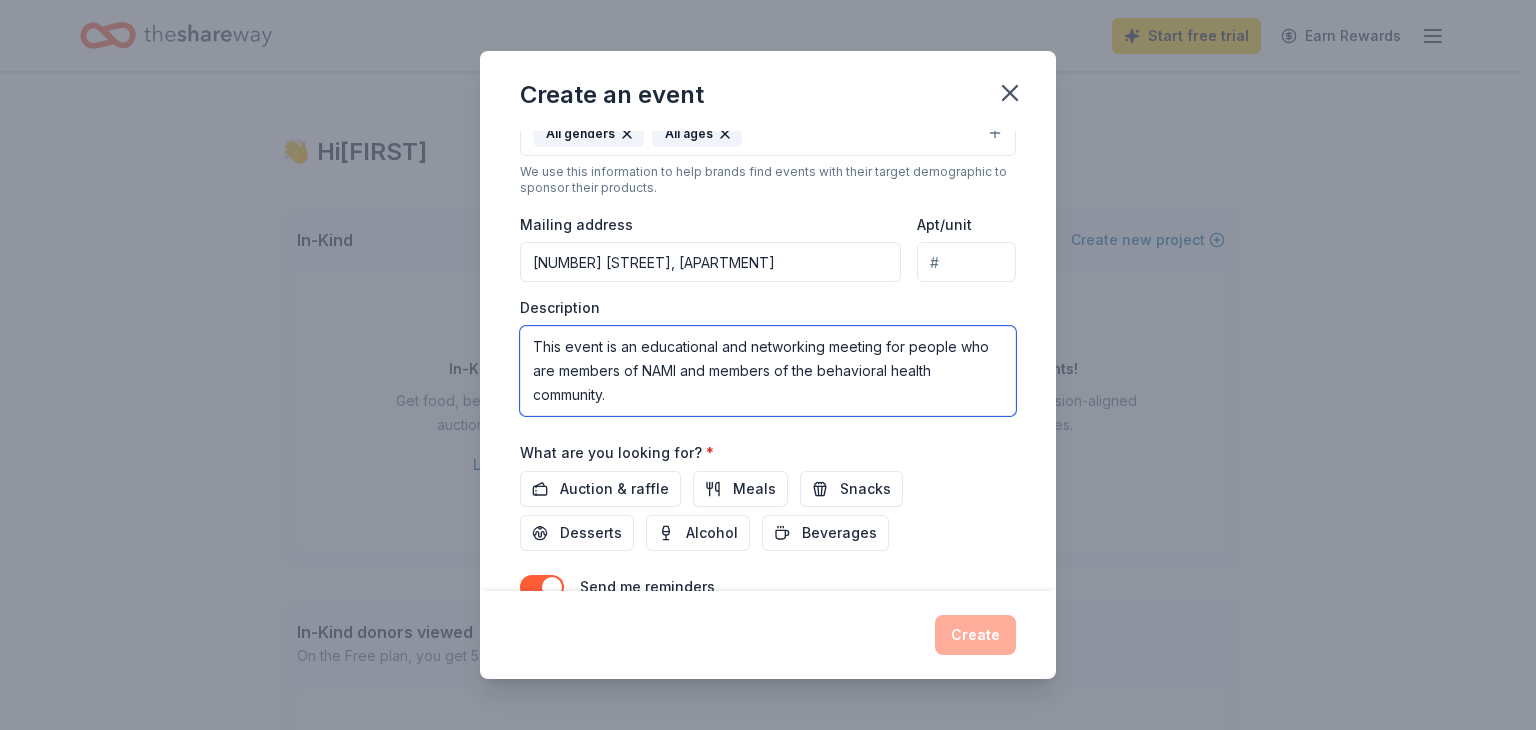 click on "This event is an educational and networking meeting for people who are members of NAMI and members of the behavioral health community." at bounding box center [768, 371] 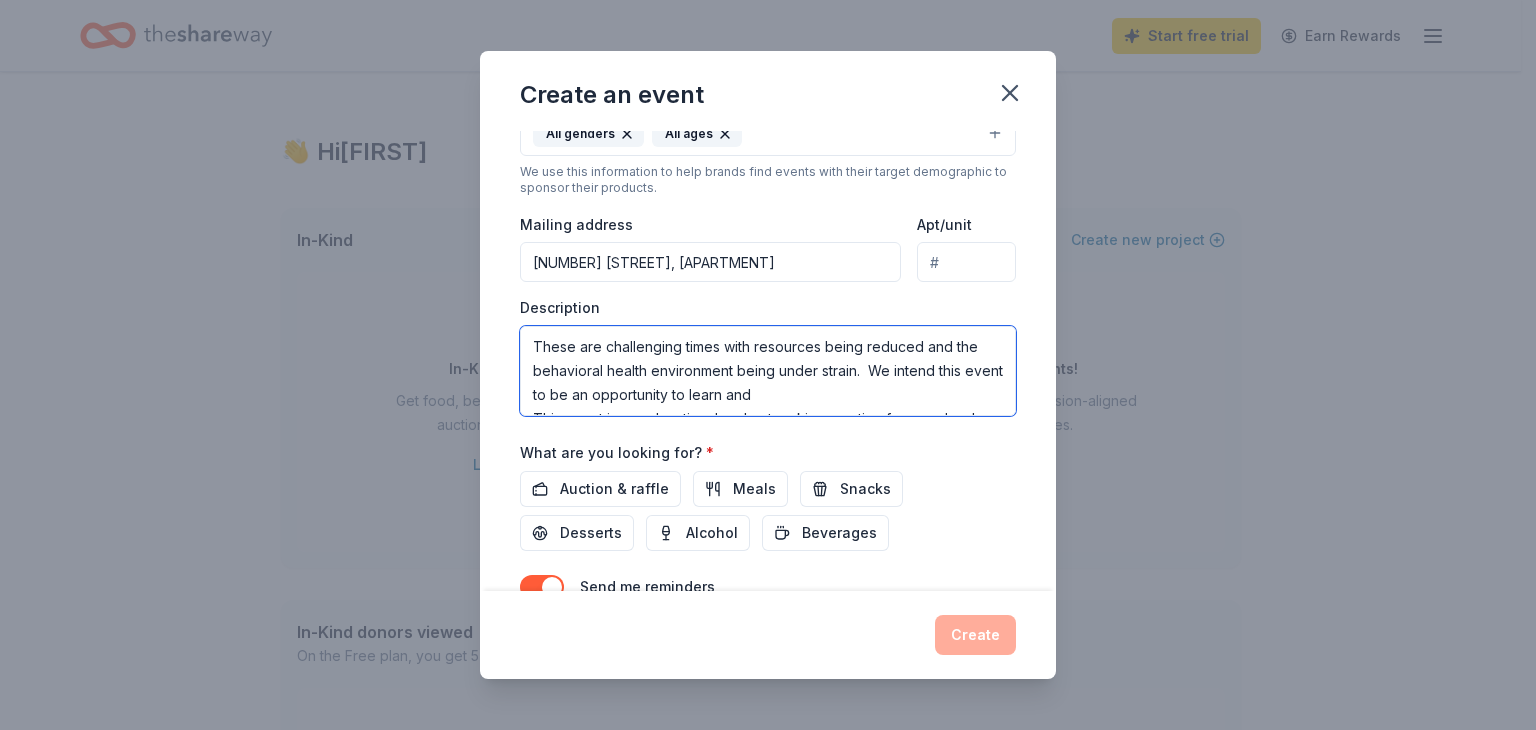 click on "These are challenging times with resources being reduced and the behavioral health environment being under strain.  We intend this event to be an opportunity to learn and
This event is an educational and networking meeting for people who are members of NAMI and members of the behavioral health community." at bounding box center (768, 371) 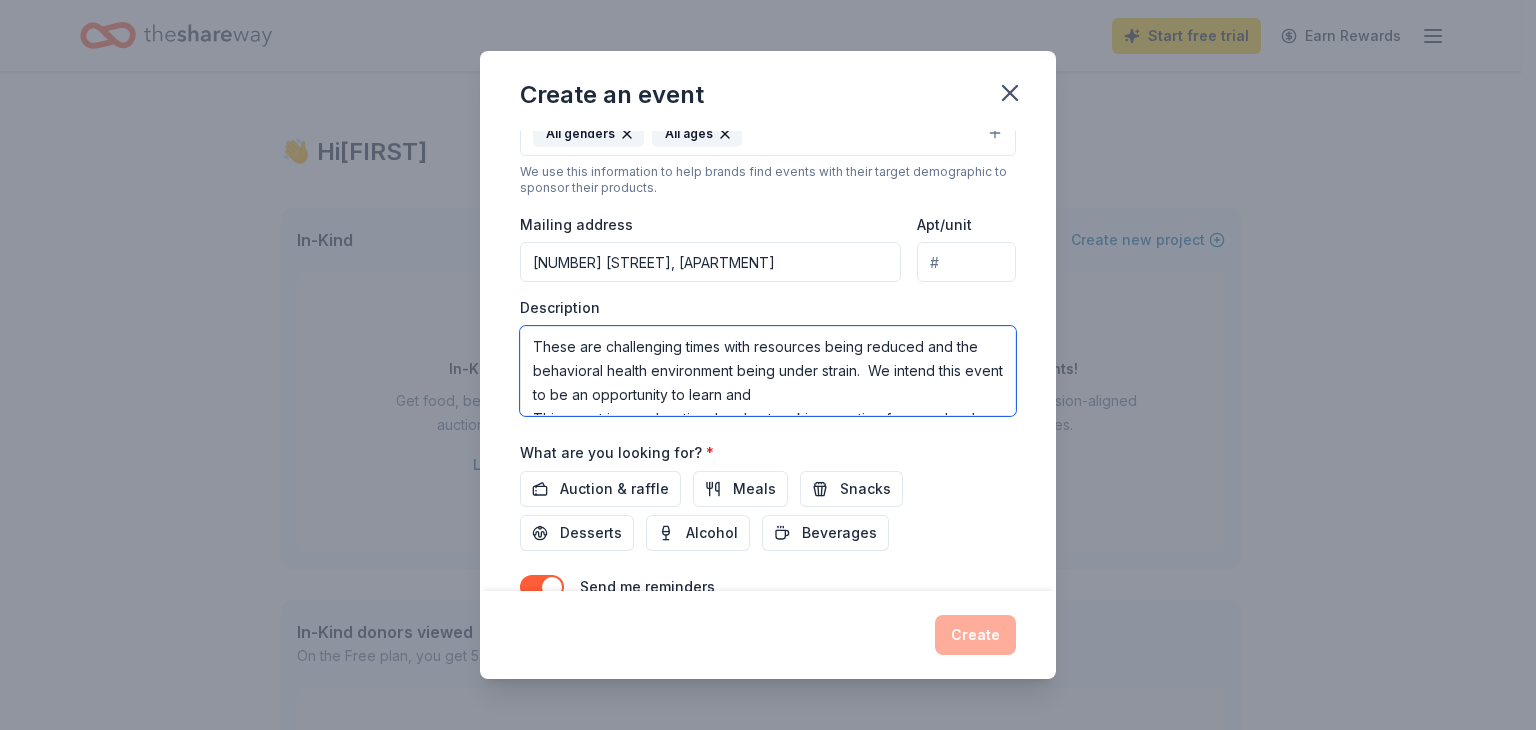 click on "These are challenging times with resources being reduced and the behavioral health environment being under strain.  We intend this event to be an opportunity to learn and
This event is an educational and networking meeting for people who are members of NAMI and members of the behavioral health community." at bounding box center (768, 371) 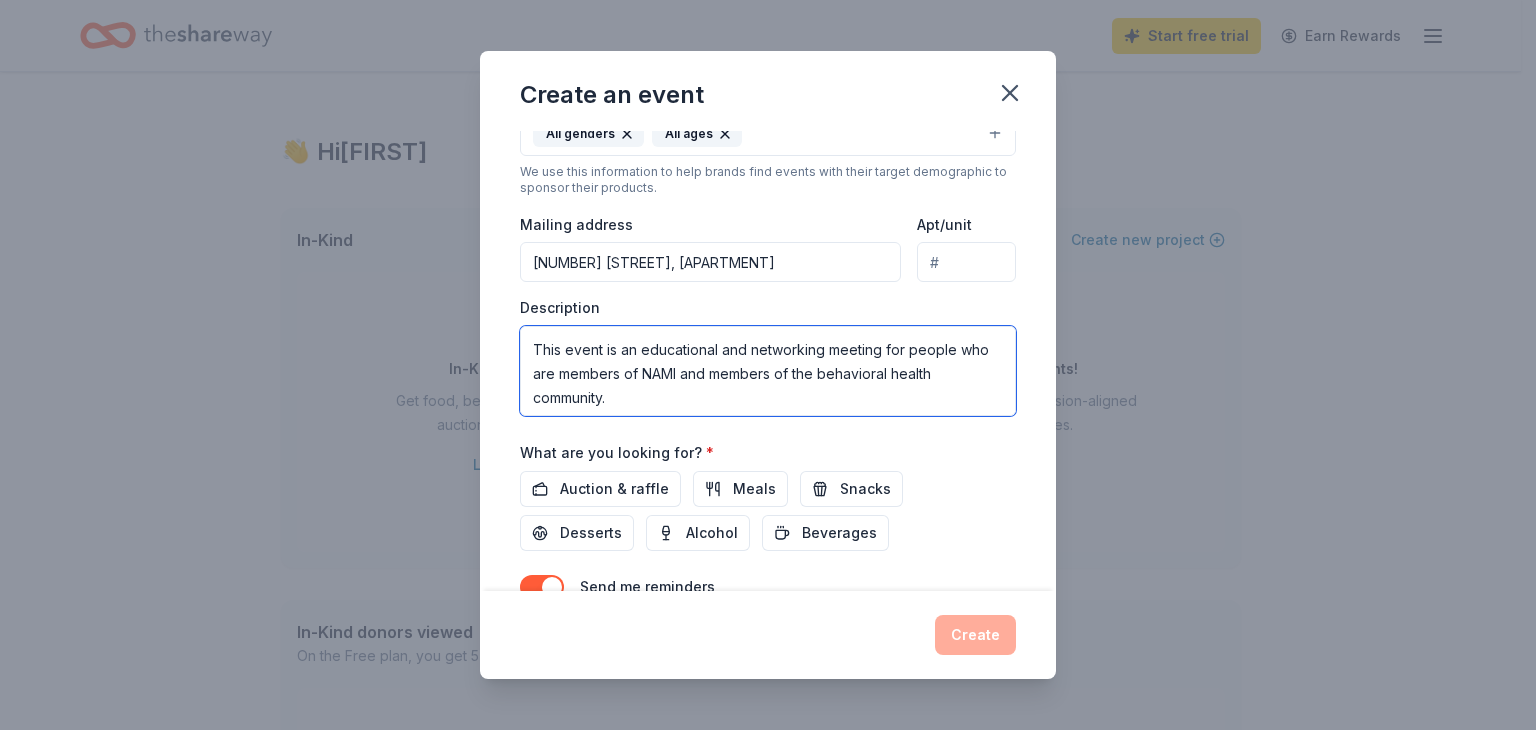 scroll, scrollTop: 120, scrollLeft: 0, axis: vertical 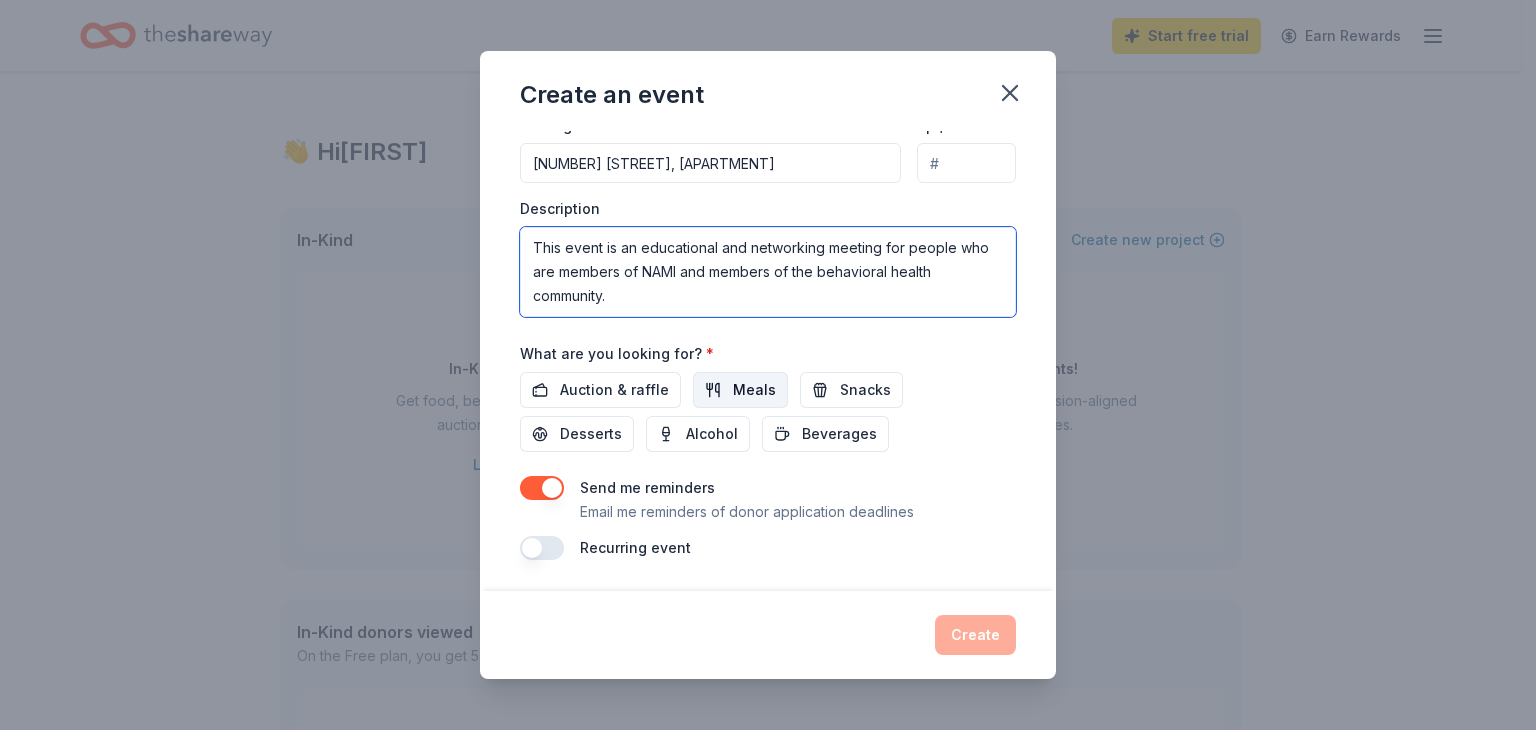 type on "These are challenging times with resources being reduced and the behavioral health environment being under strain.  We intend this event to be an opportunity to learn and problem solve about how to do more with less.
This event is an educational and networking meeting for people who are members of NAMI and members of the behavioral health community." 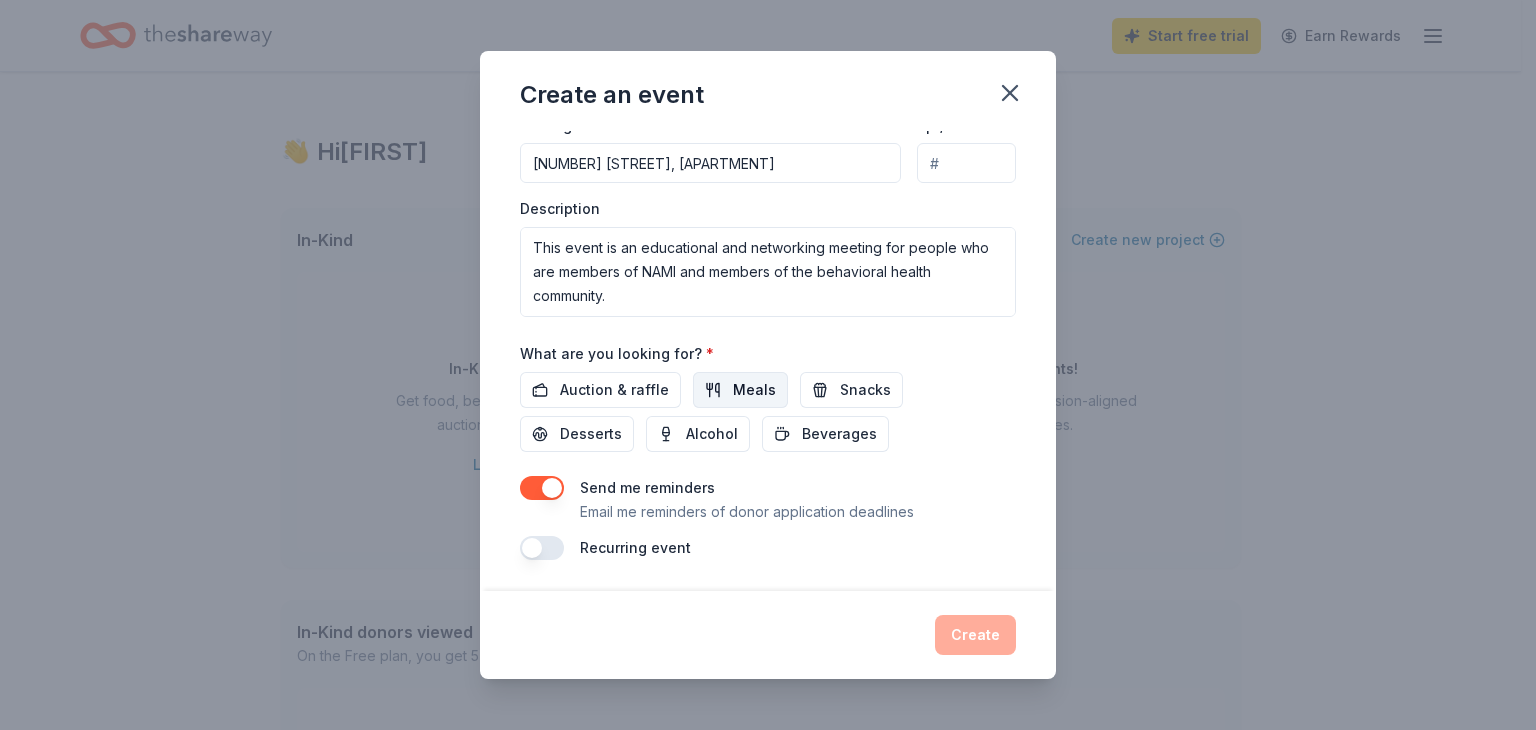 click on "Meals" at bounding box center (740, 390) 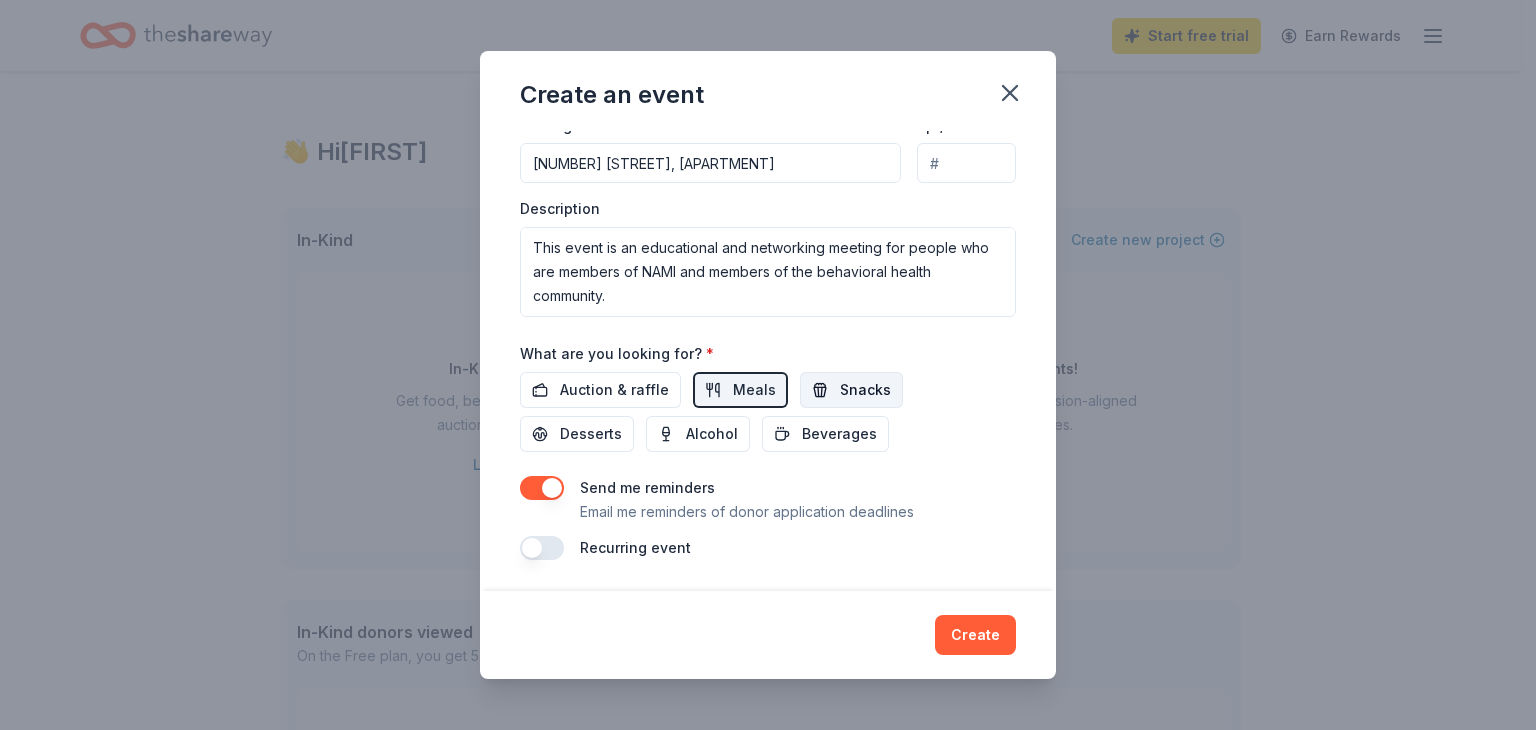 click on "Snacks" at bounding box center [865, 390] 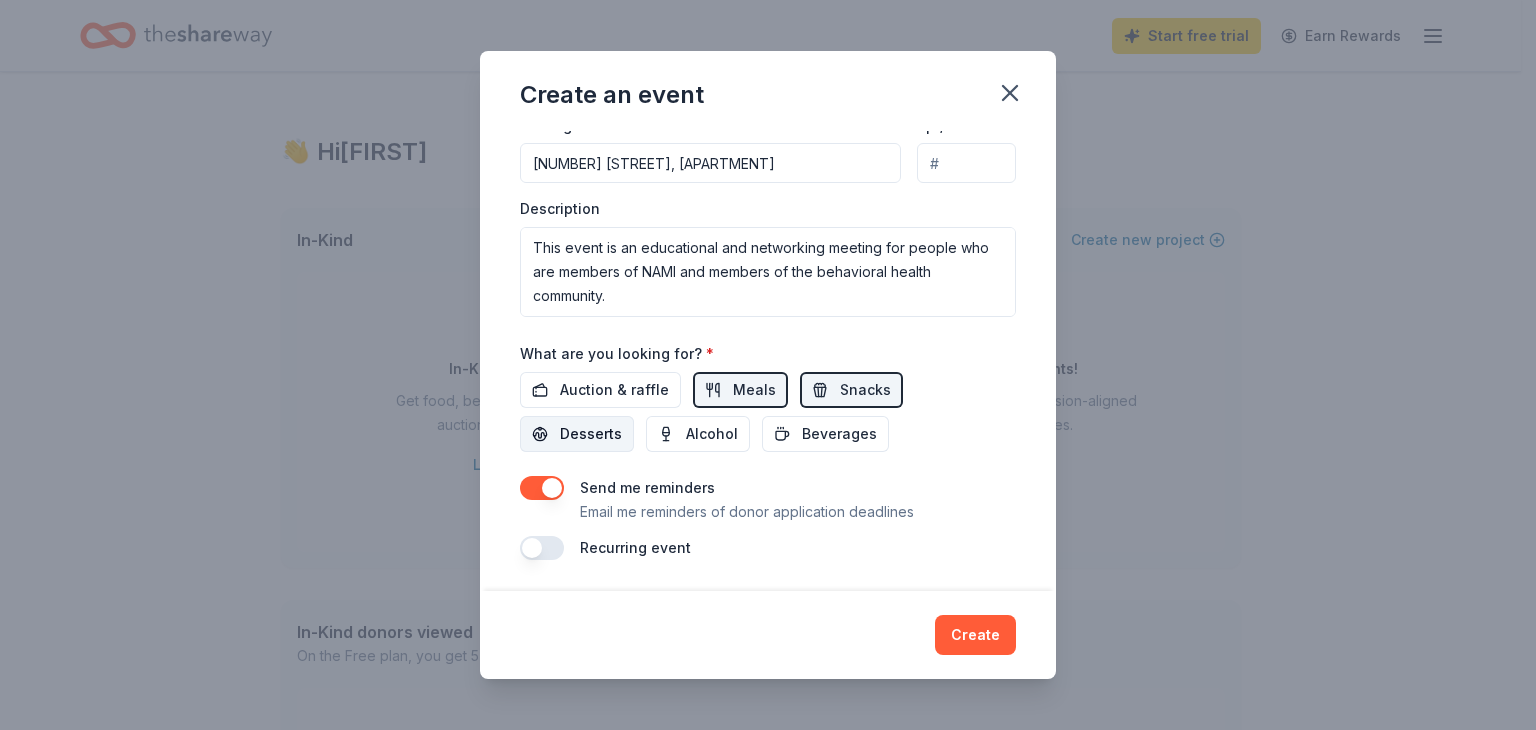 click on "Desserts" at bounding box center (591, 434) 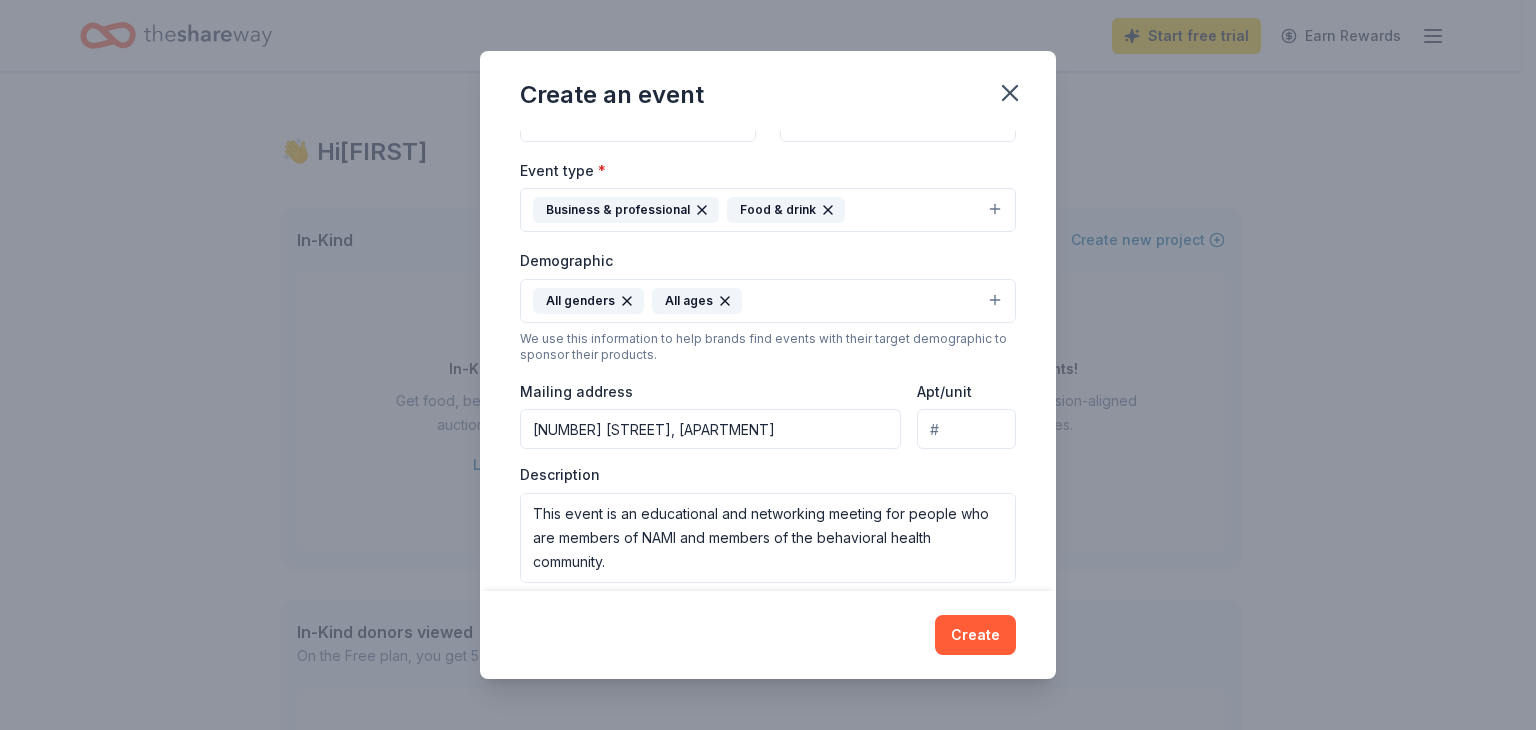 scroll, scrollTop: 200, scrollLeft: 0, axis: vertical 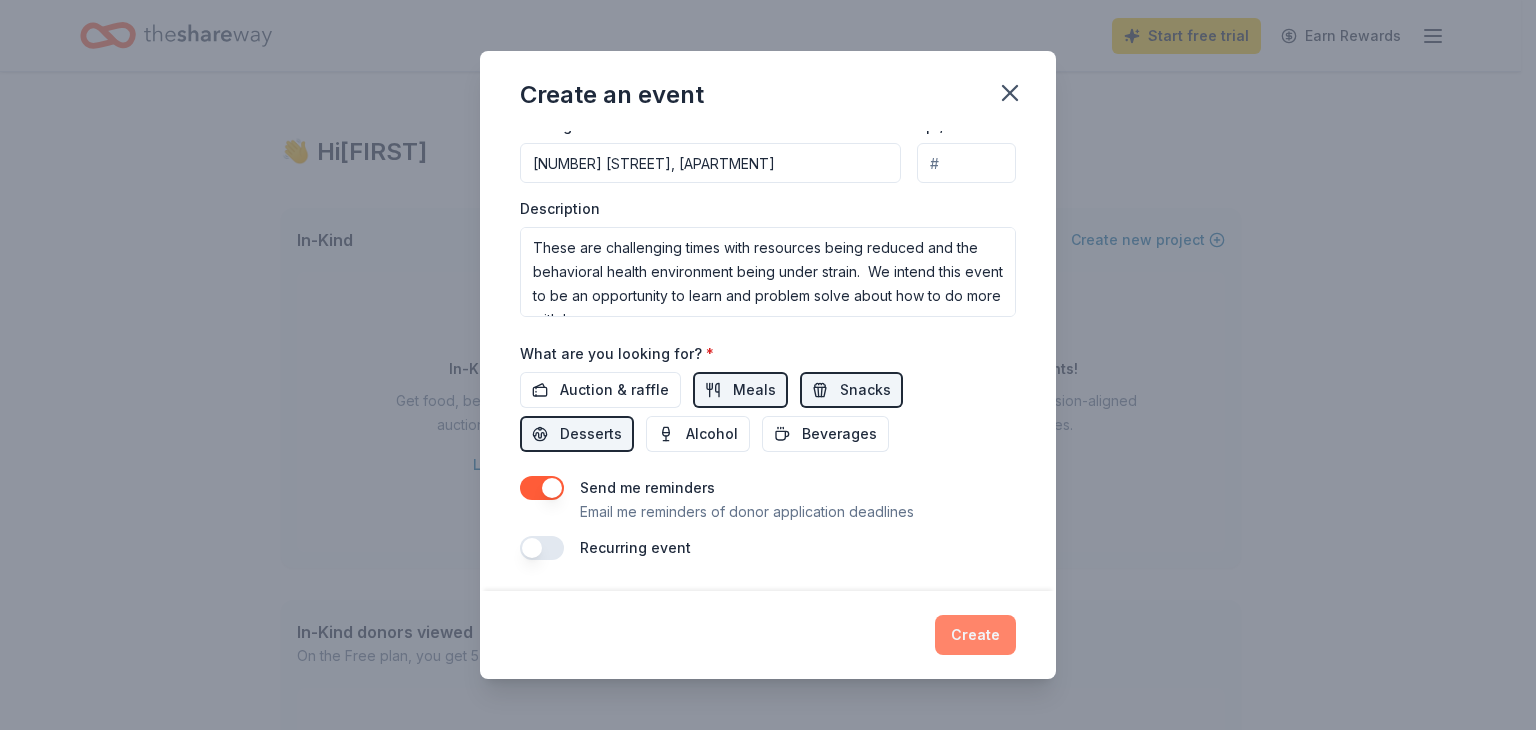 click on "Create" at bounding box center (975, 635) 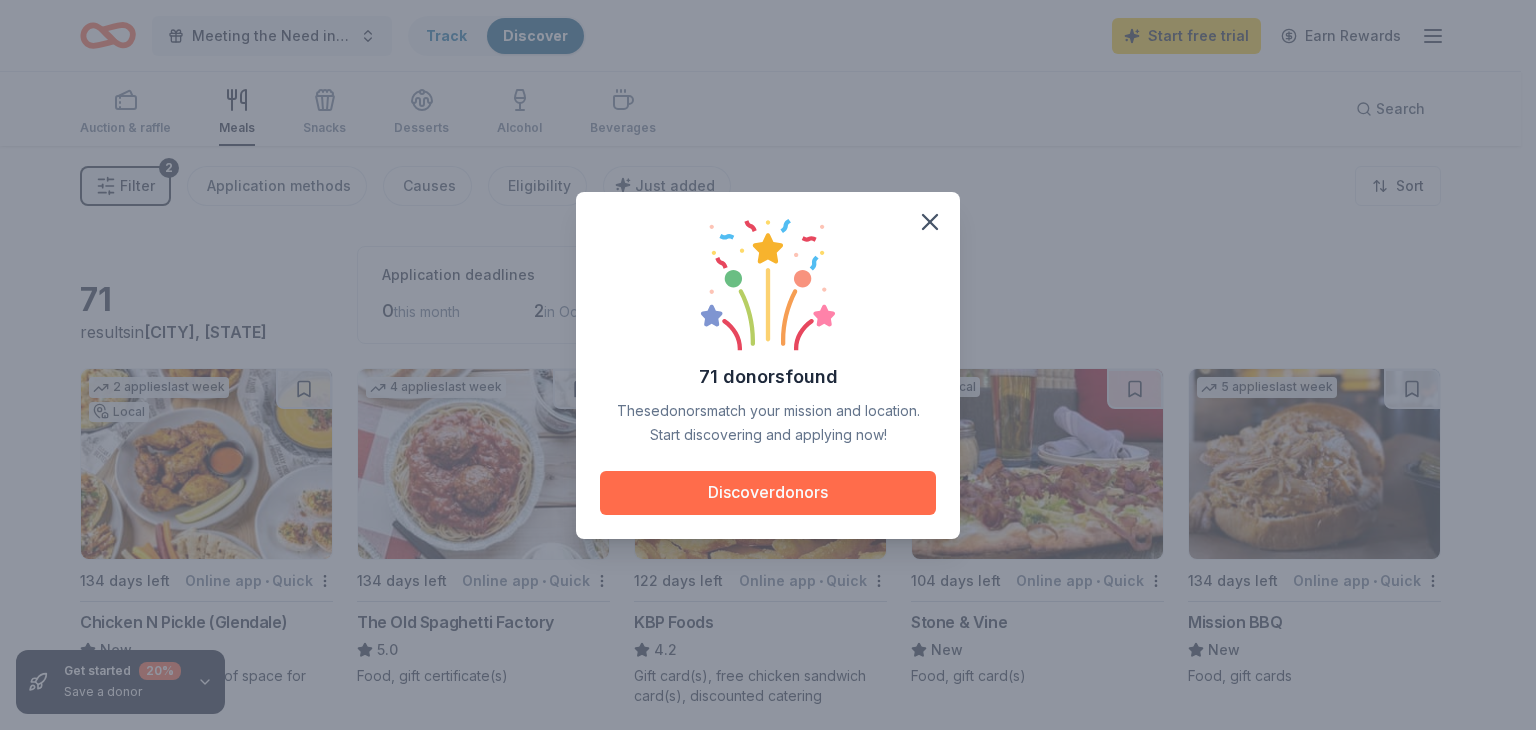 click on "Discover  donors" at bounding box center (768, 493) 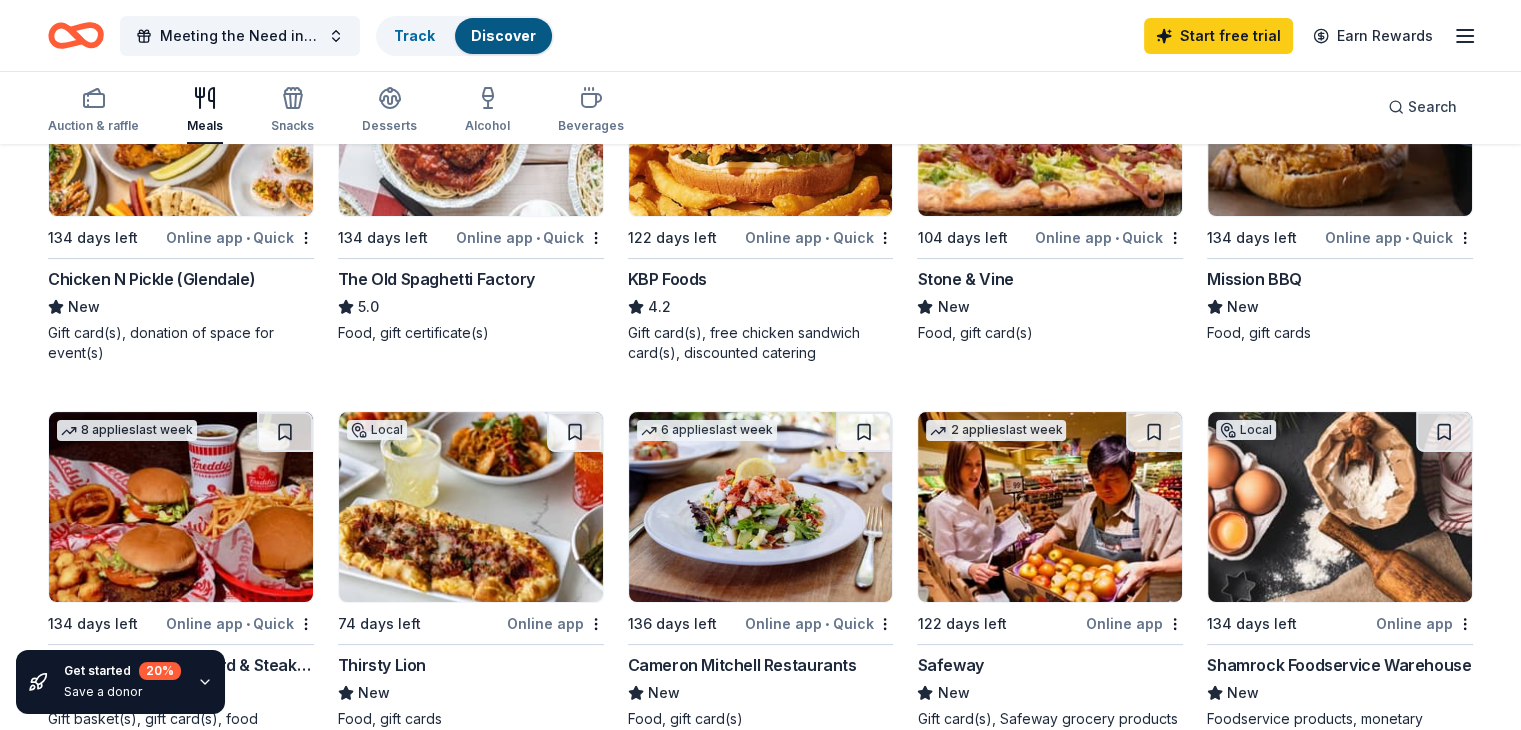 scroll, scrollTop: 100, scrollLeft: 0, axis: vertical 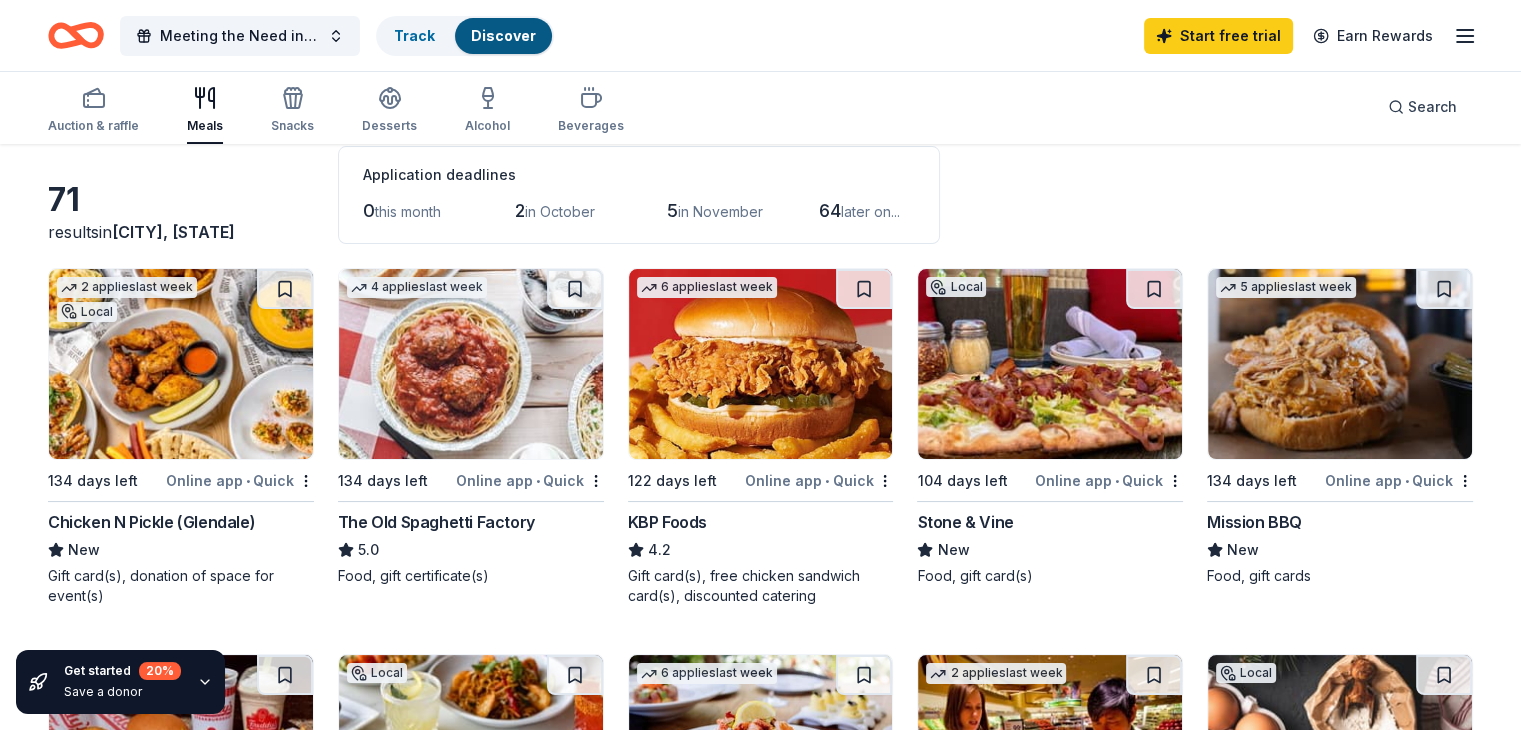 click on "Stone & Vine" at bounding box center (965, 522) 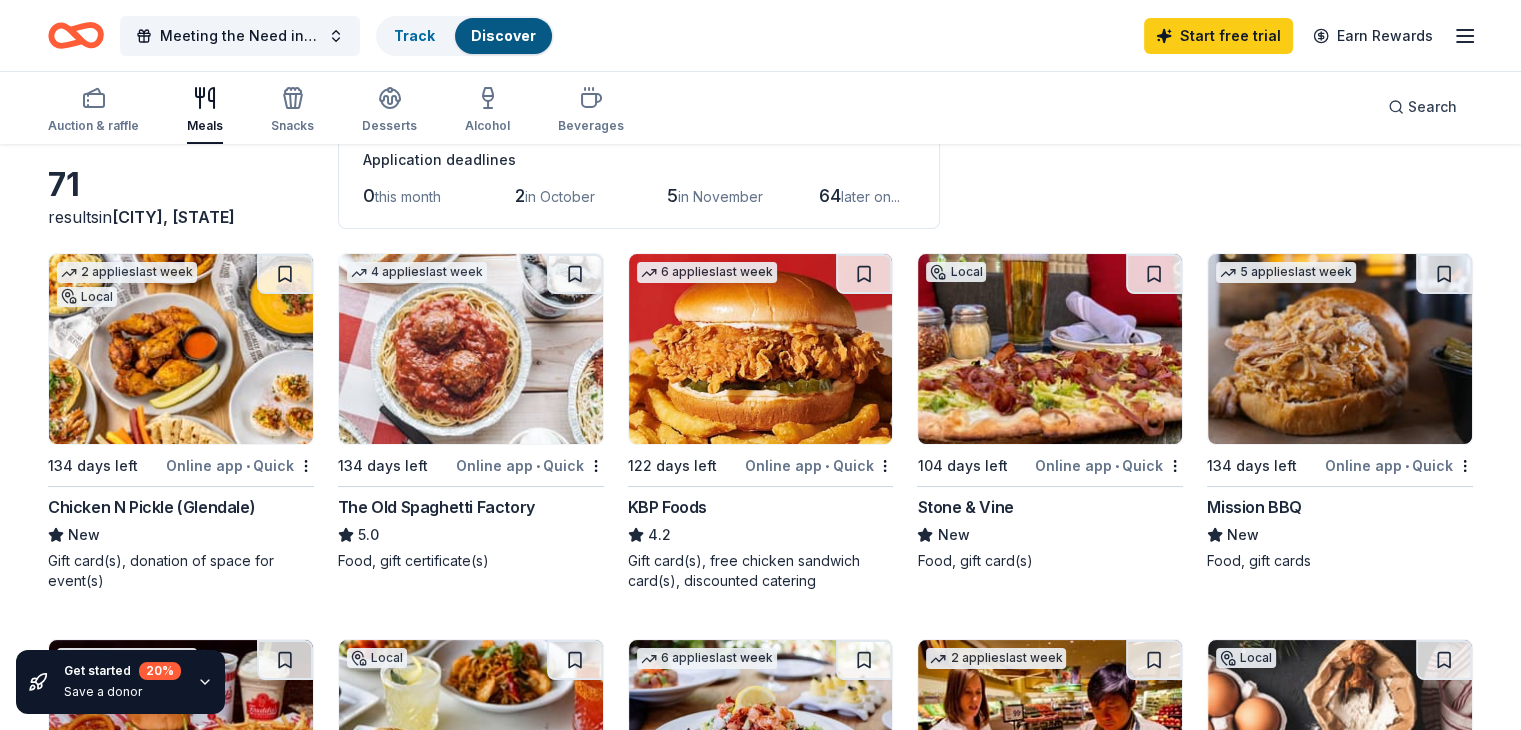 scroll, scrollTop: 100, scrollLeft: 0, axis: vertical 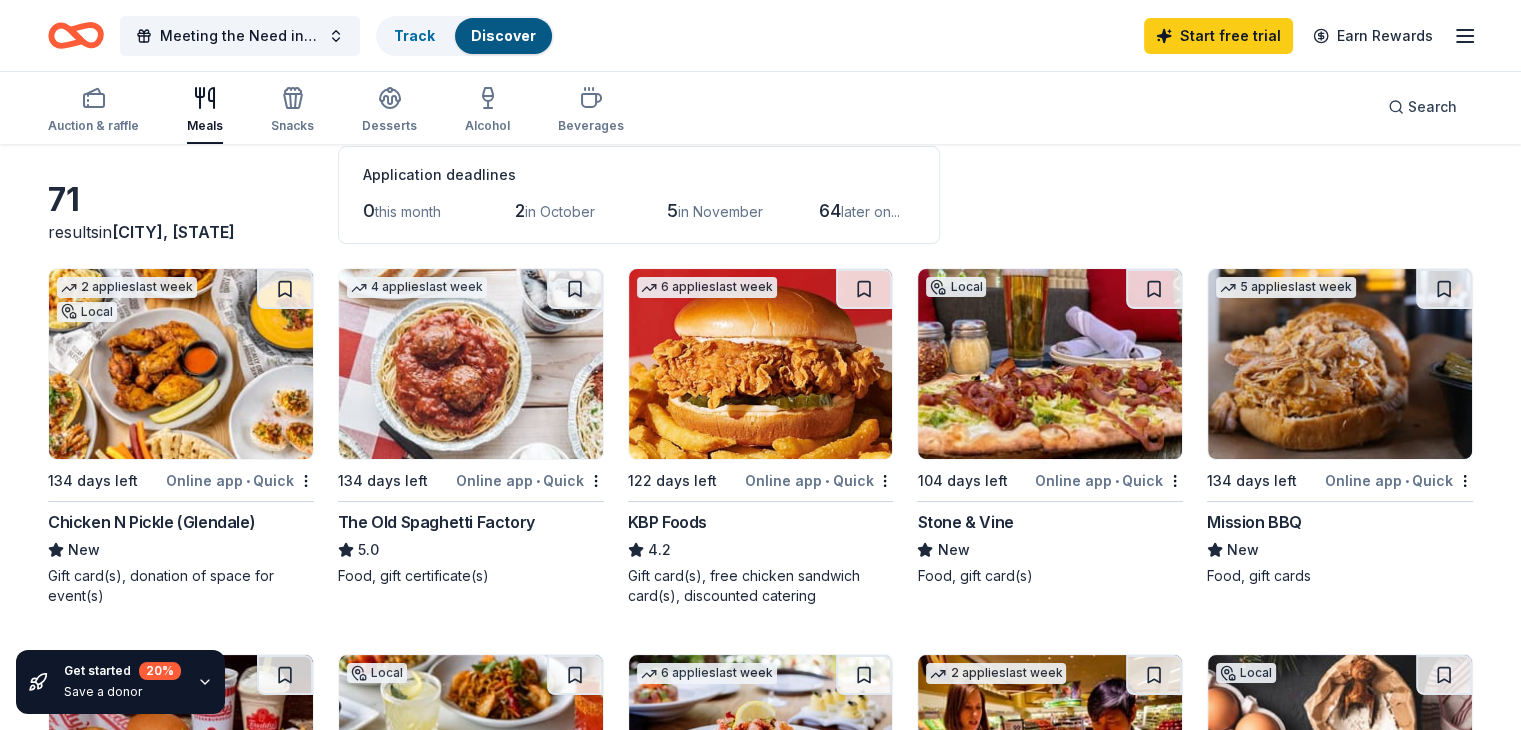 click on "Online app • Quick" at bounding box center [530, 480] 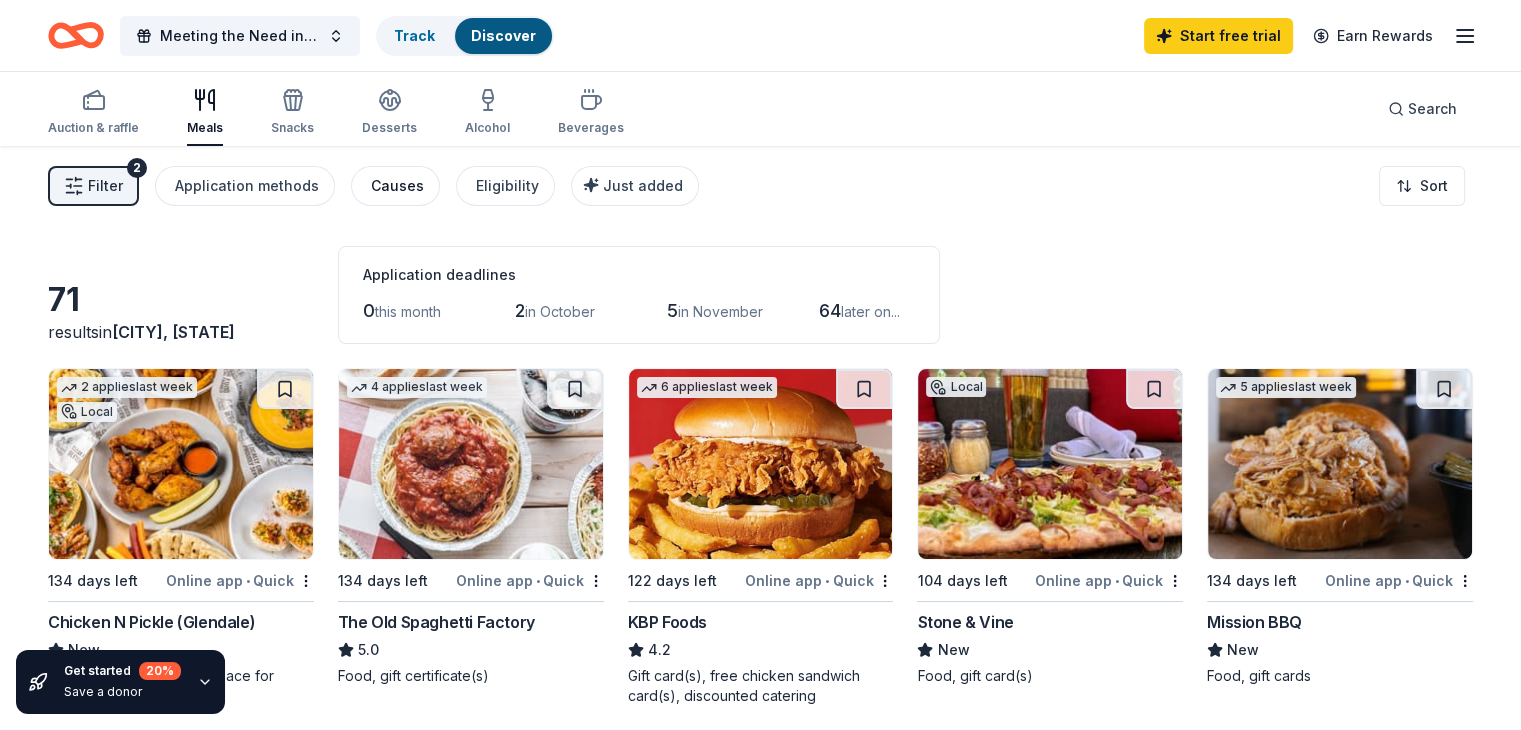 click on "Causes" at bounding box center [397, 186] 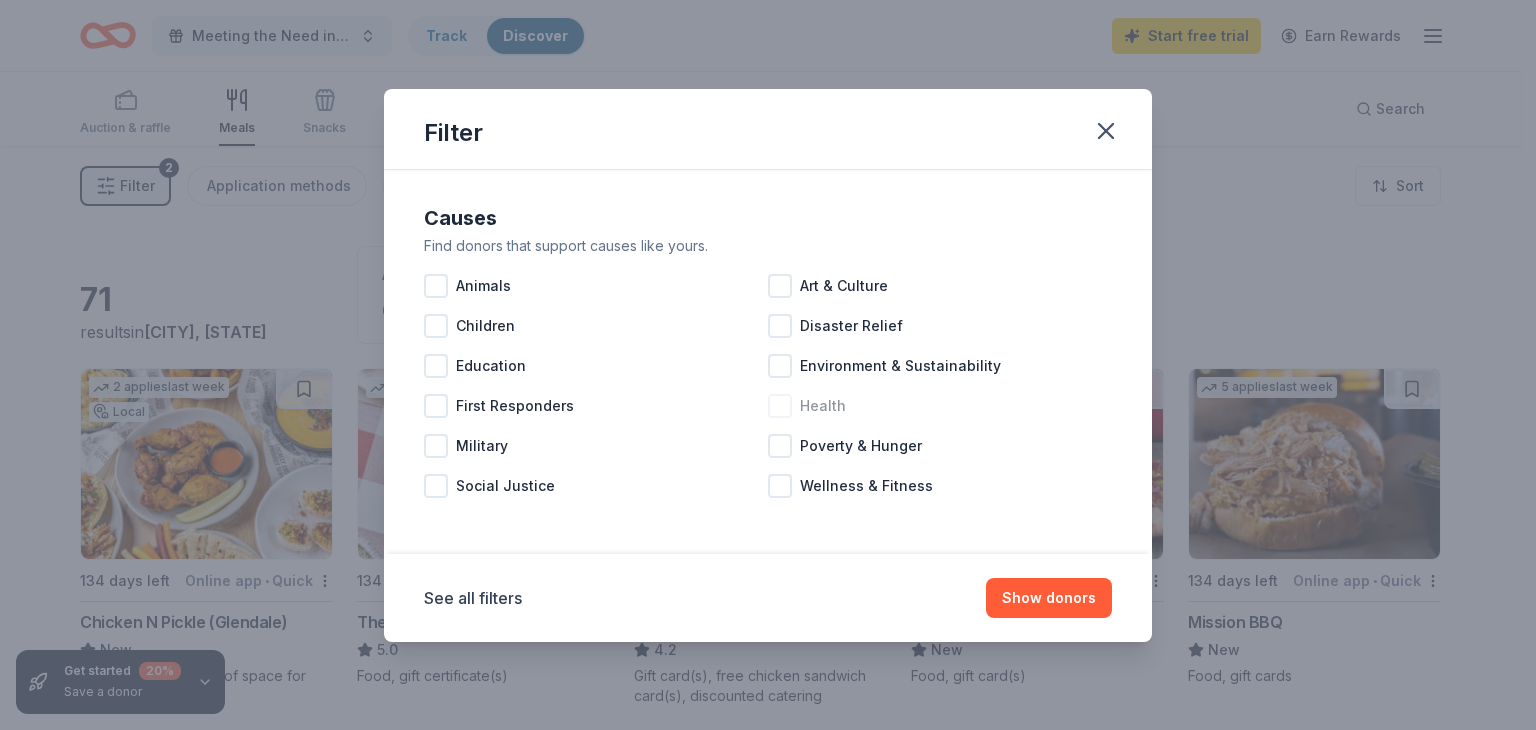 click at bounding box center (780, 406) 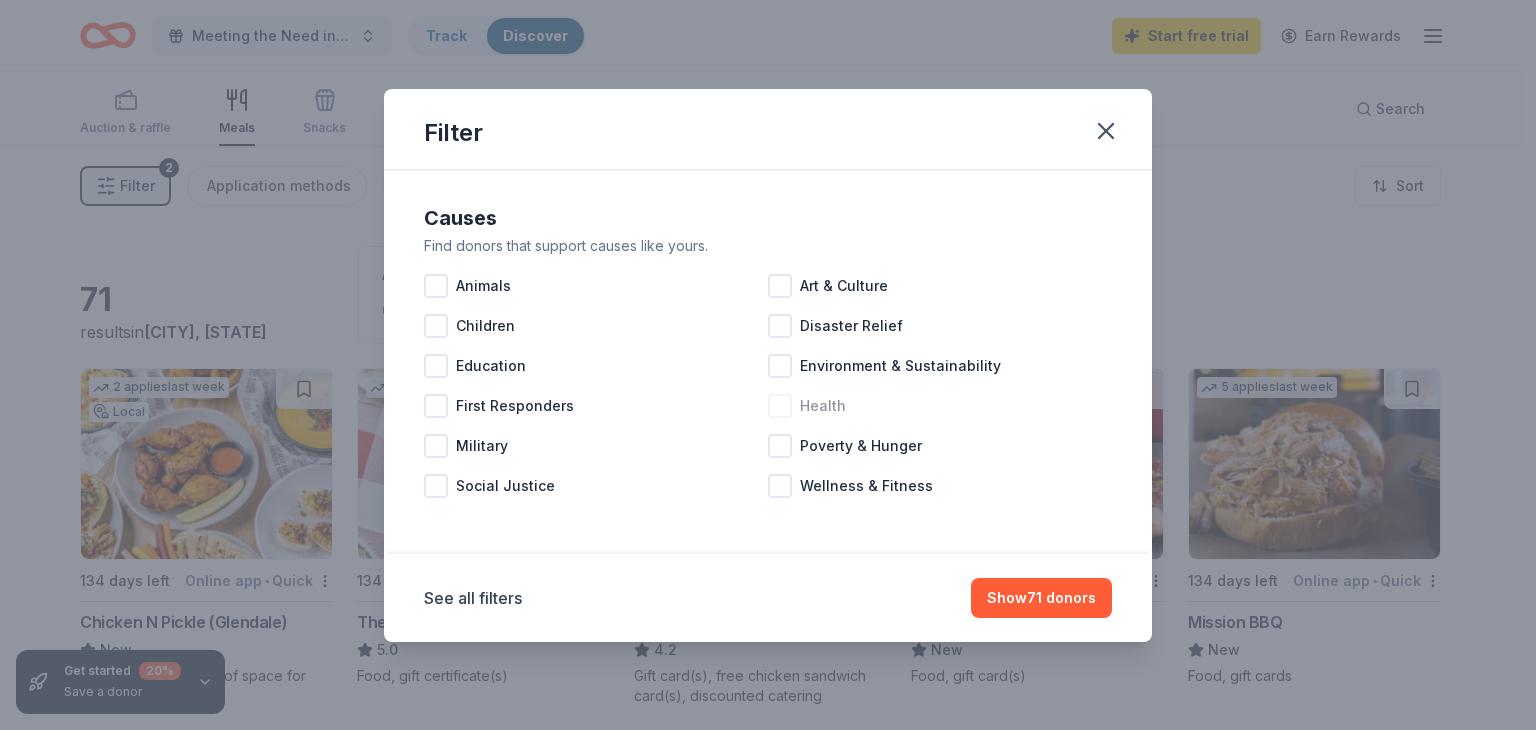 click at bounding box center (780, 406) 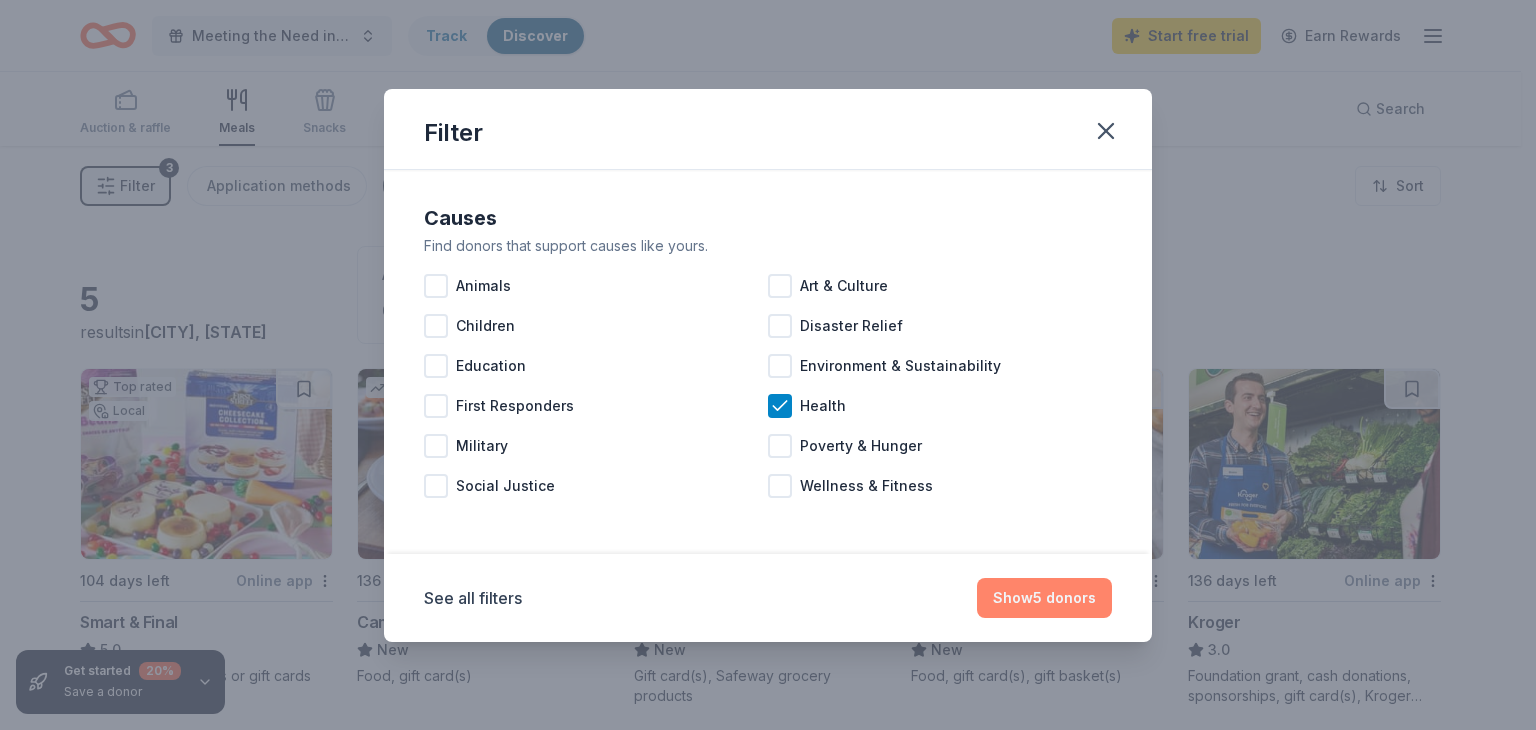 click on "Show  5   donors" at bounding box center (1044, 598) 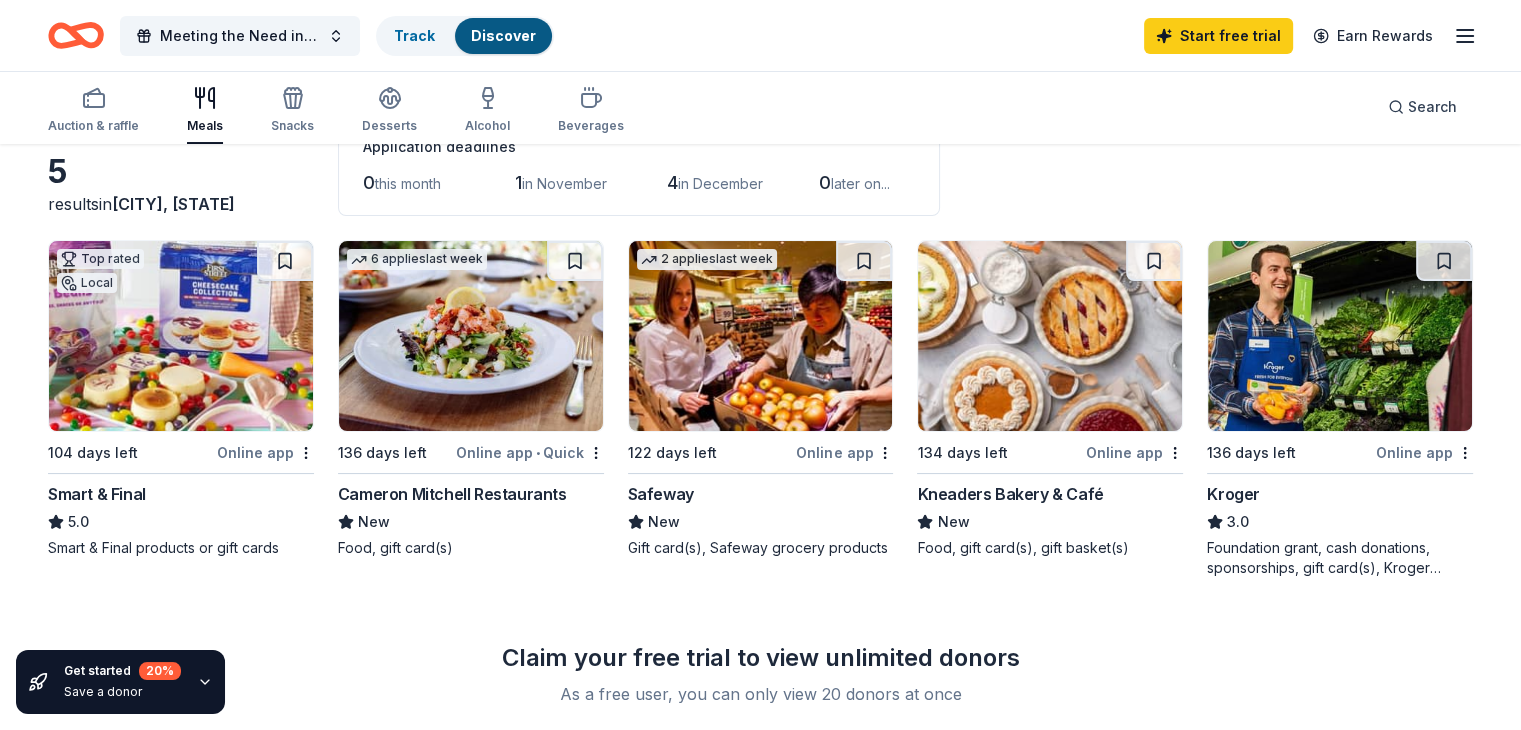 scroll, scrollTop: 100, scrollLeft: 0, axis: vertical 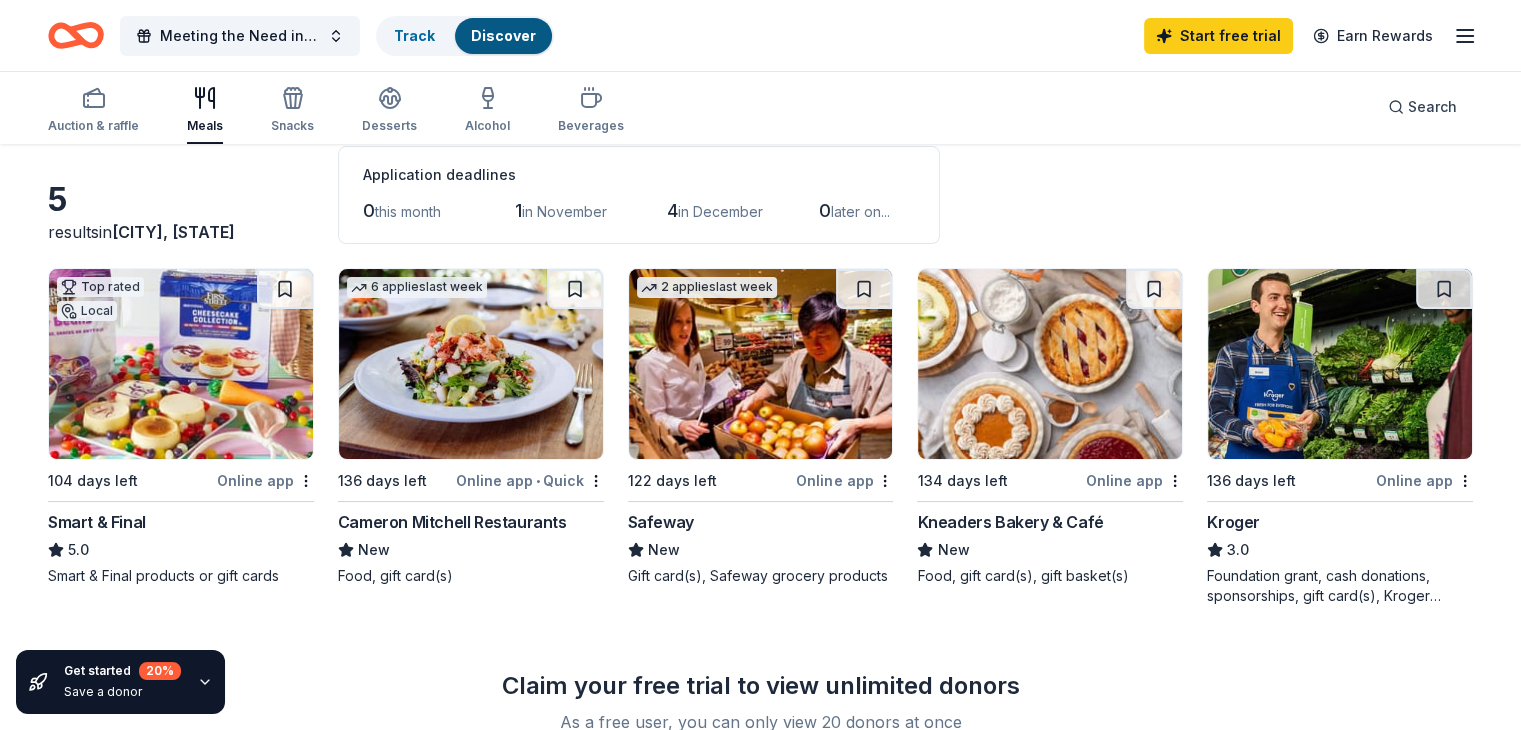 click on "[NUMBER] applies last week [NUMBER] days left Online app • Quick [BRAND] [BRAND] New Food, gift card(s)" at bounding box center [471, 427] 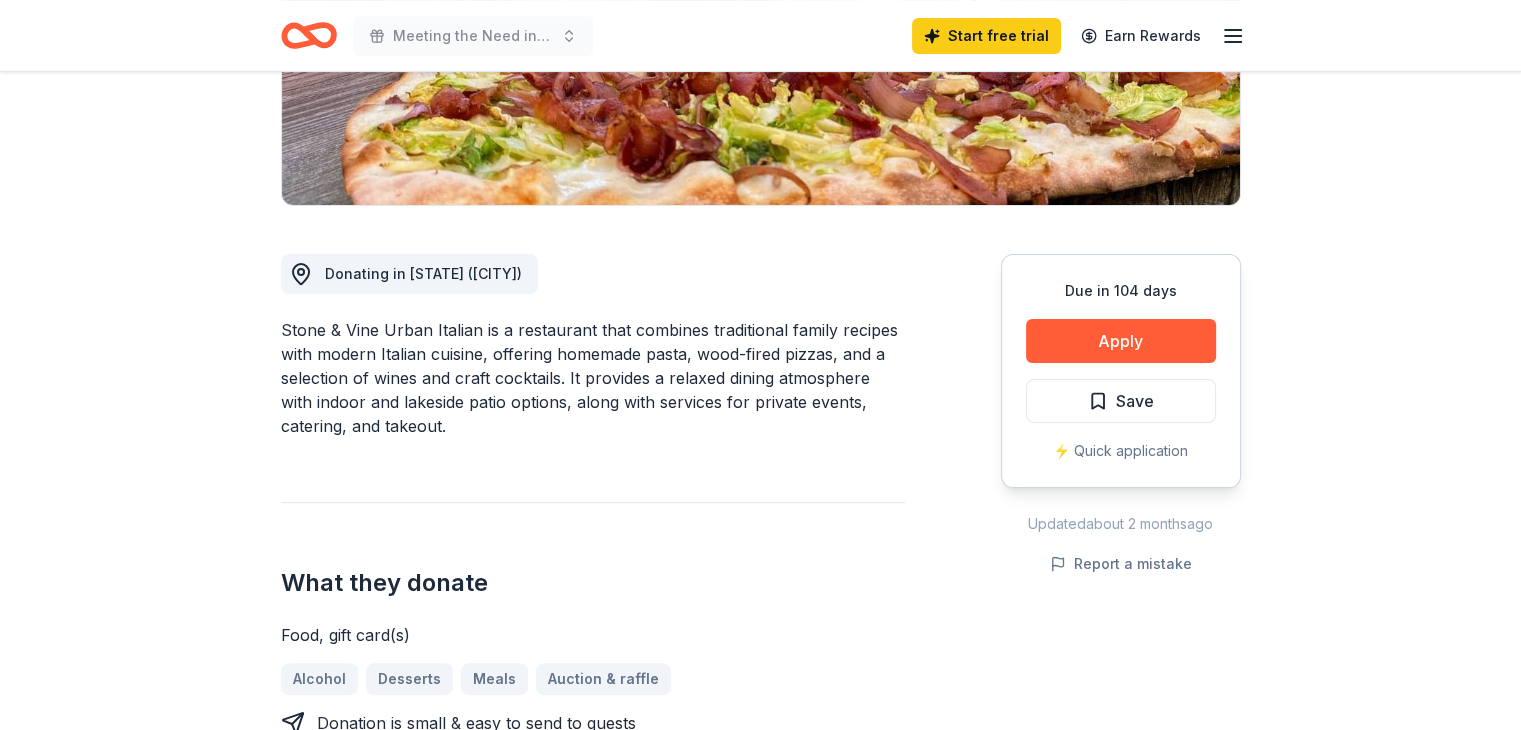 scroll, scrollTop: 300, scrollLeft: 0, axis: vertical 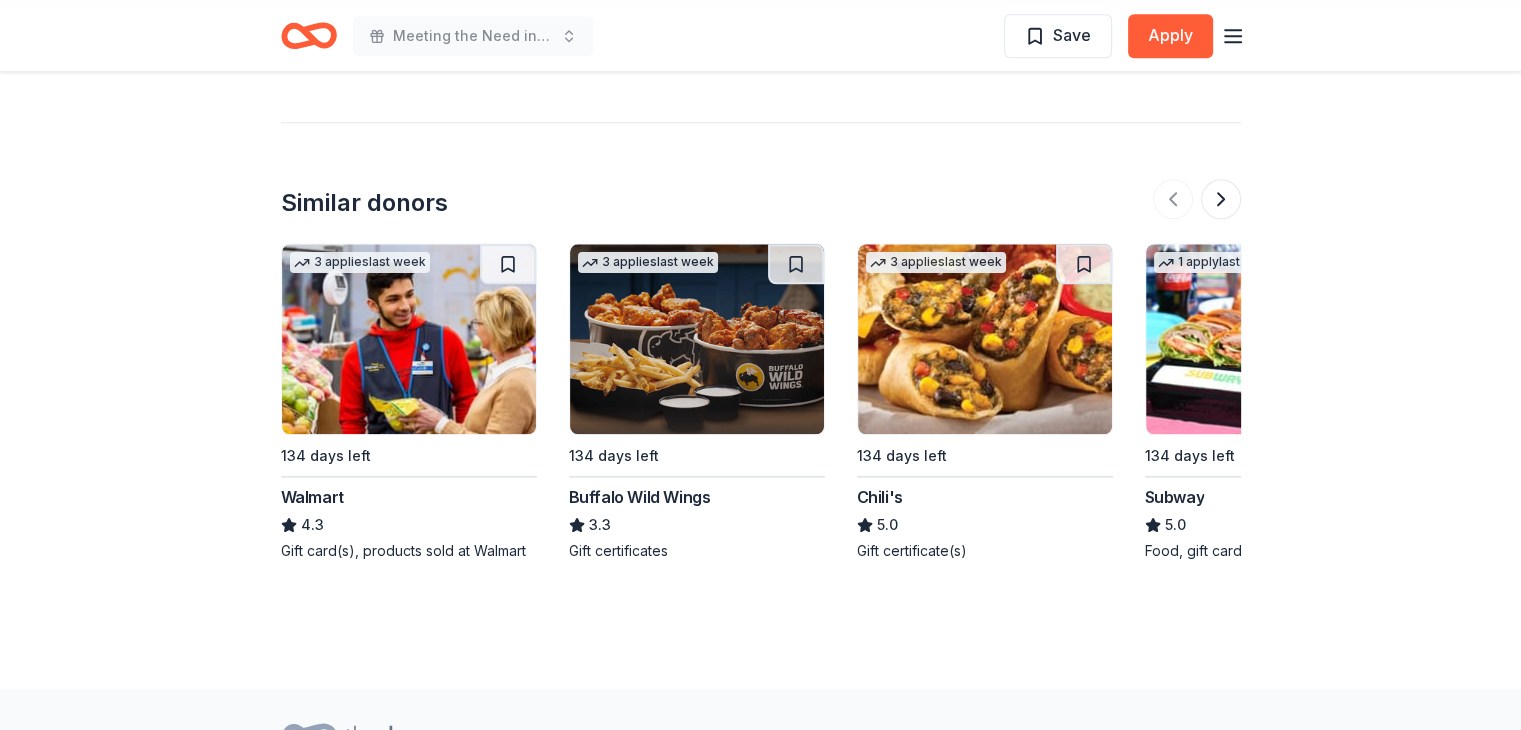 click at bounding box center [697, 339] 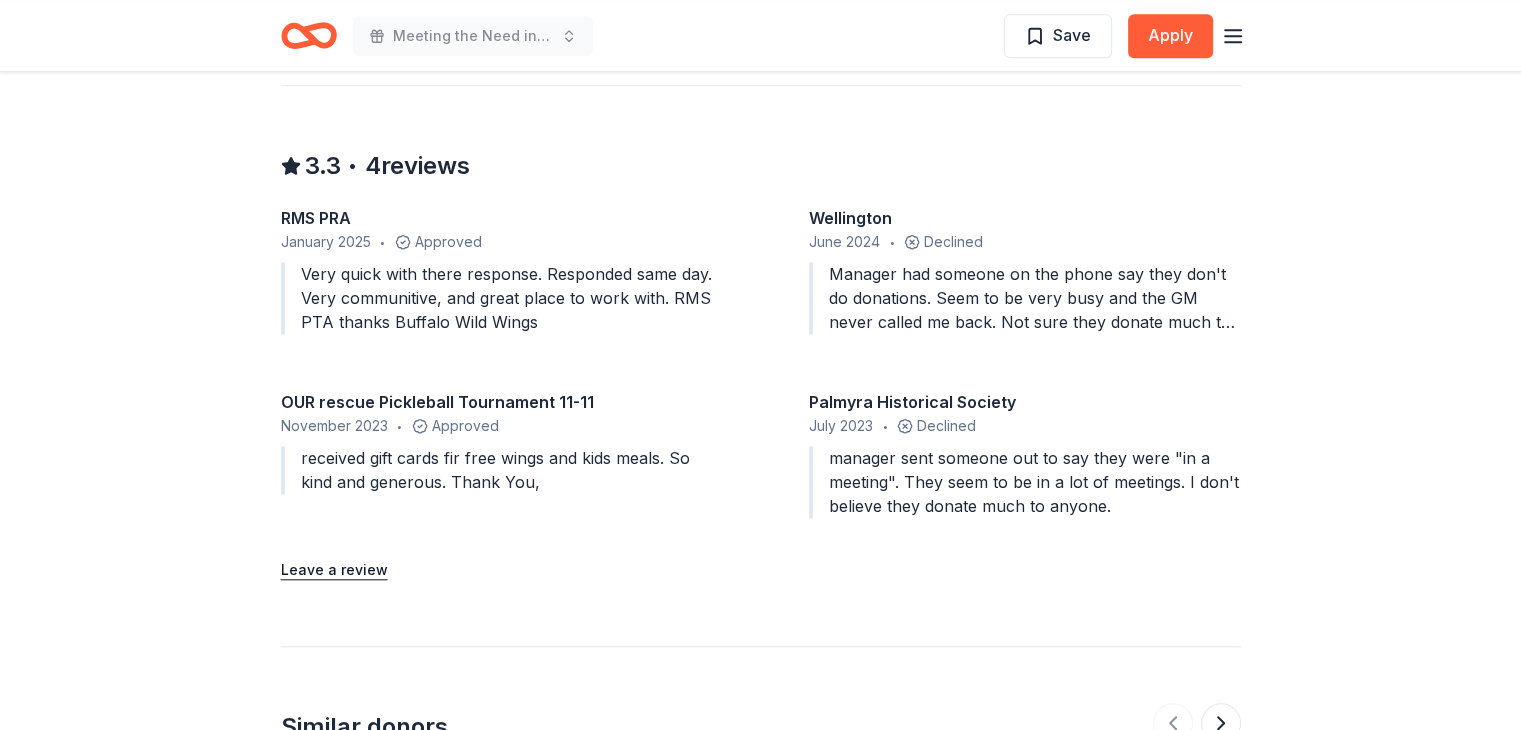 scroll, scrollTop: 1600, scrollLeft: 0, axis: vertical 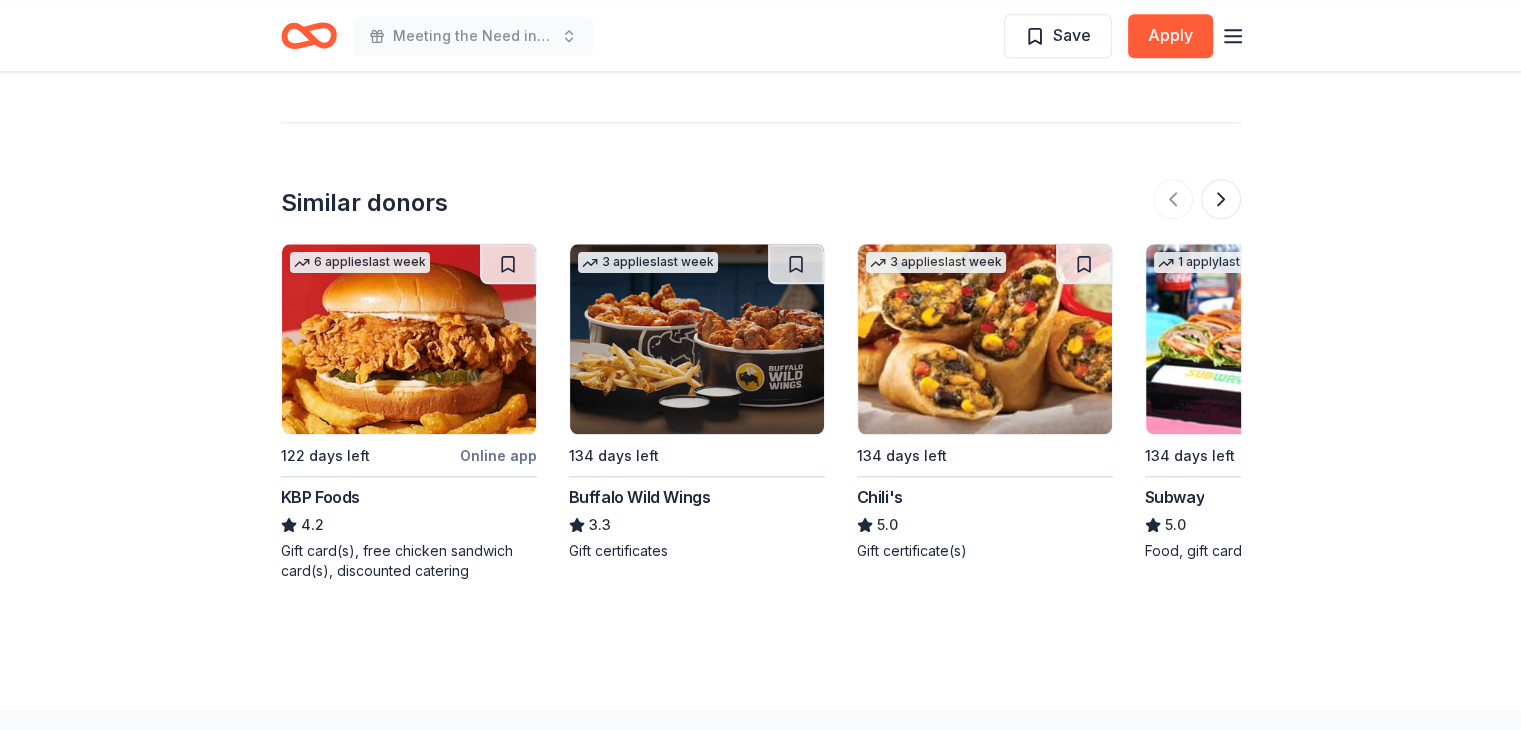 click on "Chili's" at bounding box center (880, 497) 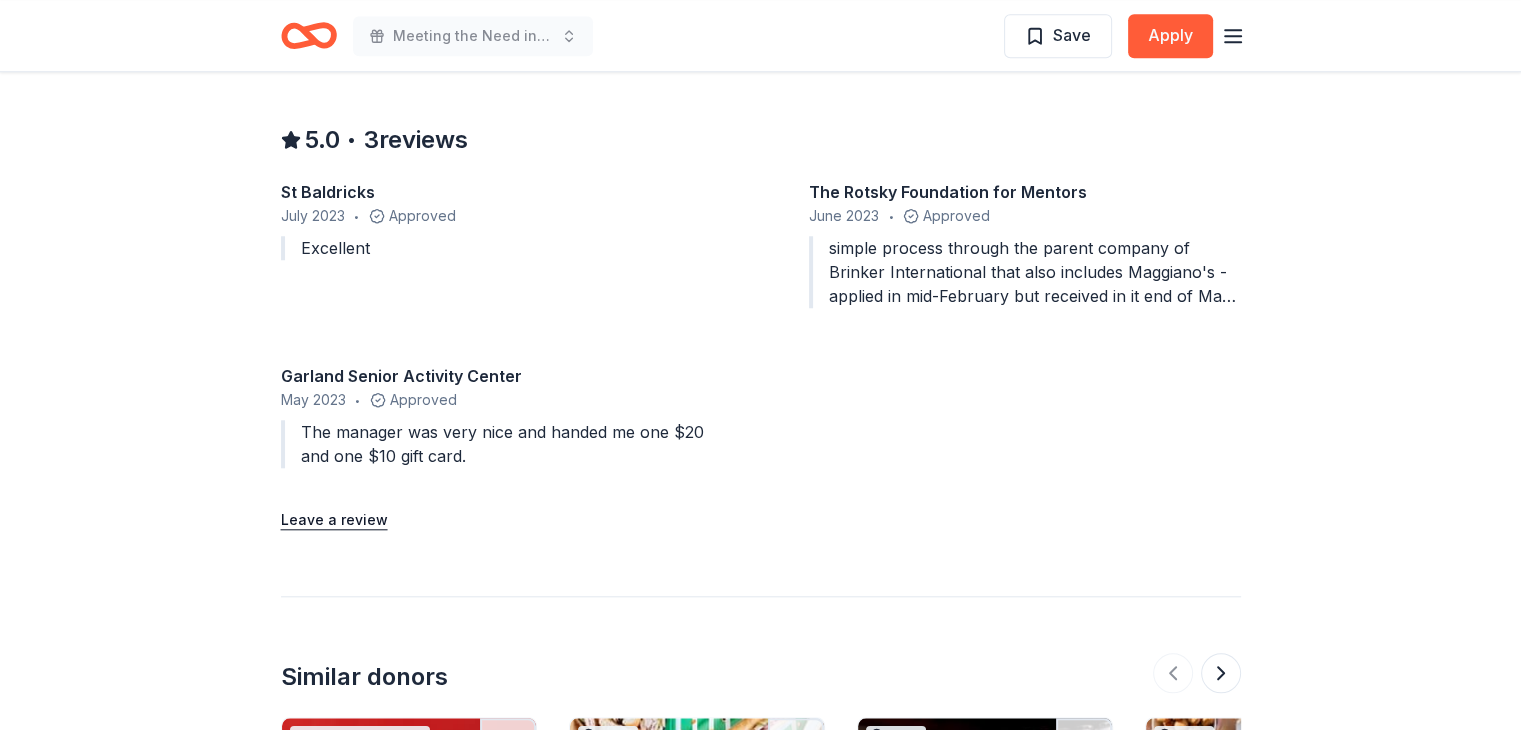 scroll, scrollTop: 1681, scrollLeft: 0, axis: vertical 